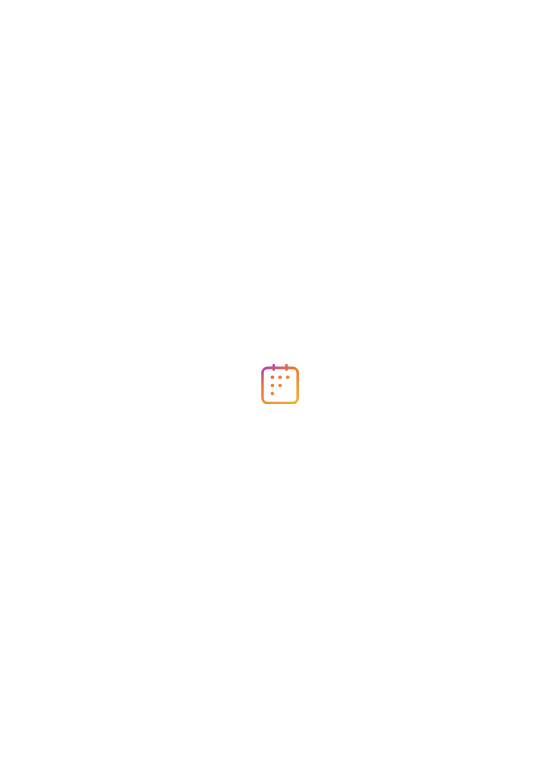 scroll, scrollTop: 0, scrollLeft: 0, axis: both 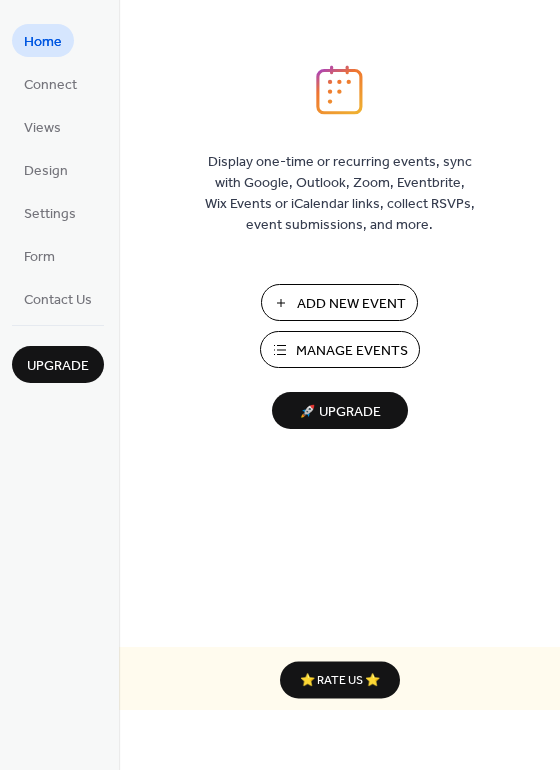 click on "Manage Events" at bounding box center [352, 351] 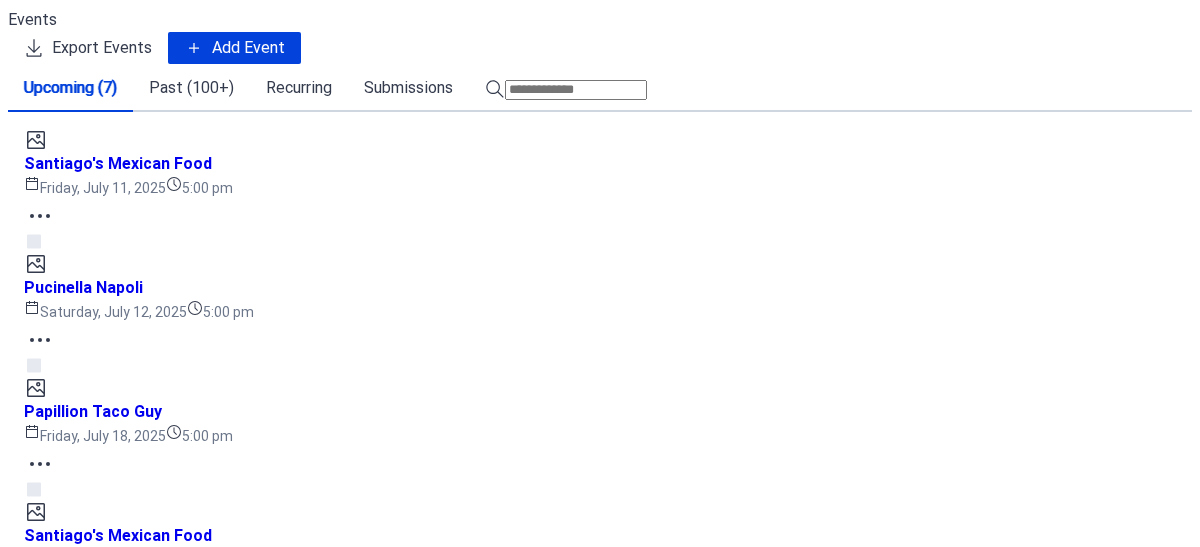 scroll, scrollTop: 0, scrollLeft: 0, axis: both 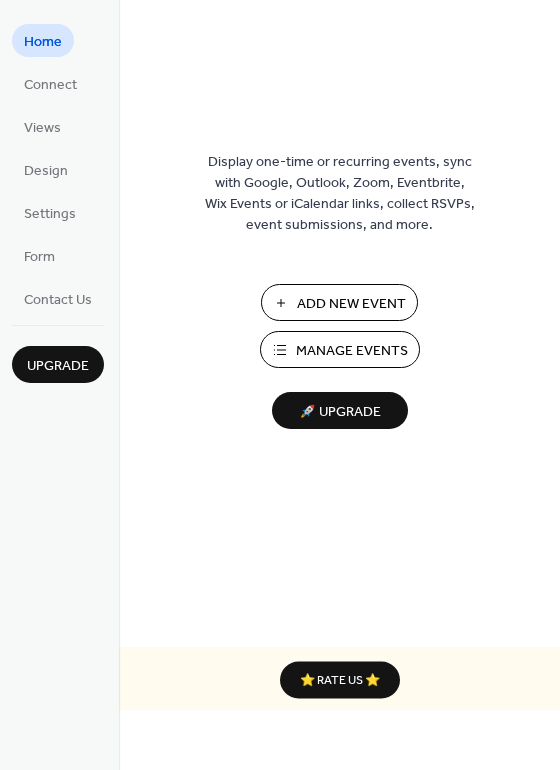 click on "Add New Event" at bounding box center [351, 304] 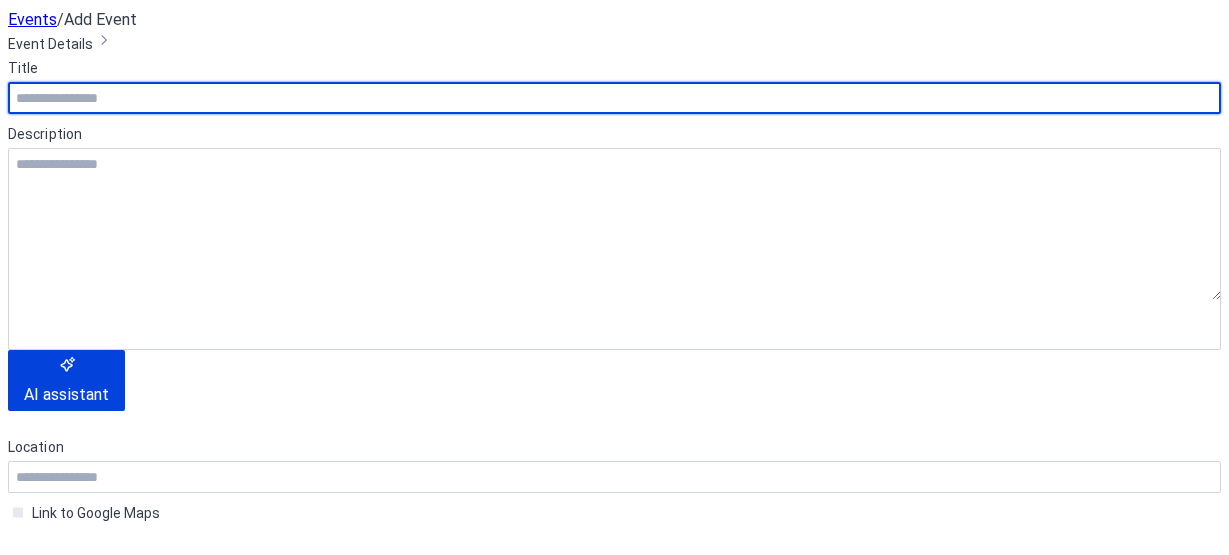 scroll, scrollTop: 0, scrollLeft: 0, axis: both 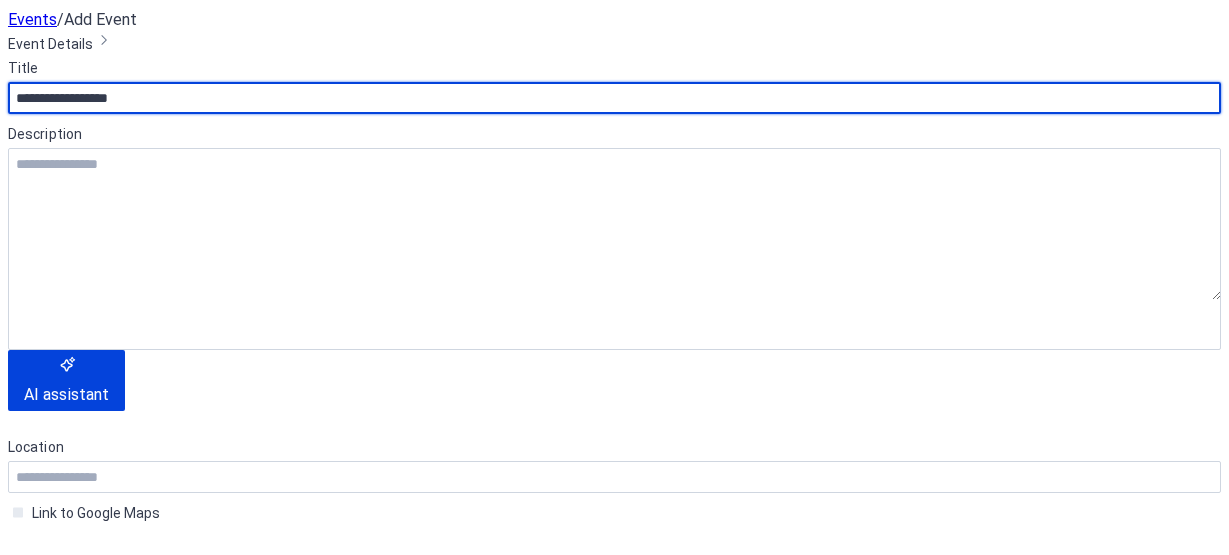 type on "**********" 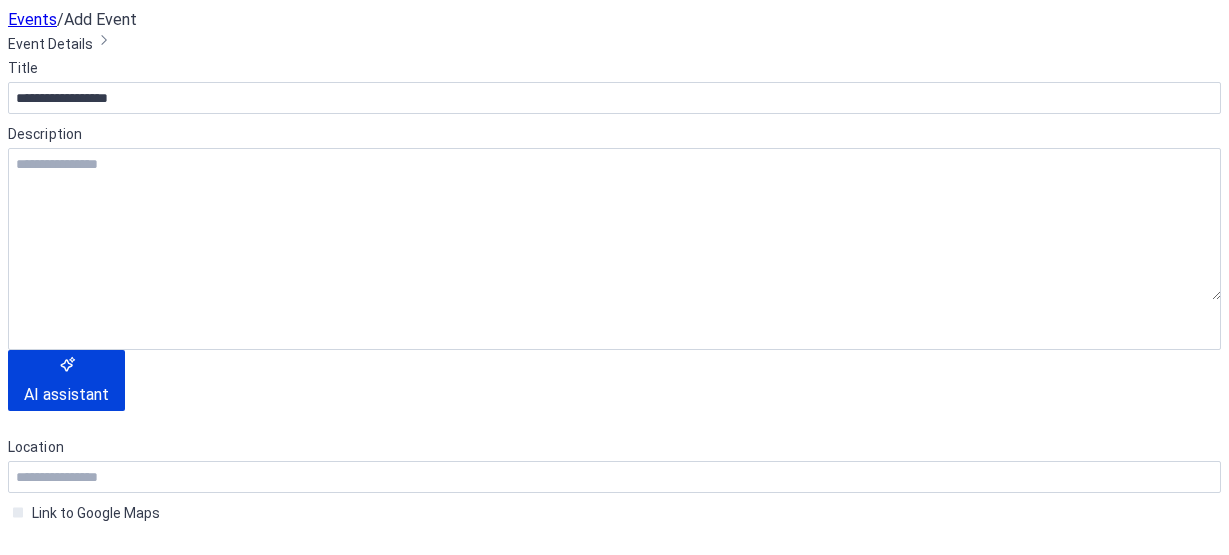 click on "**********" at bounding box center (614, 880) 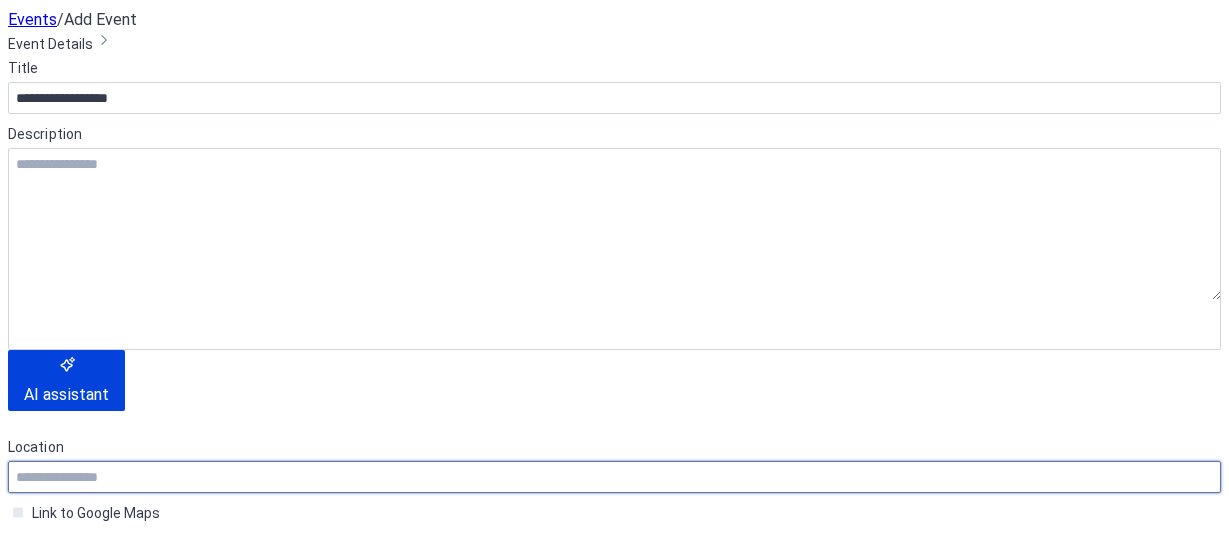 click at bounding box center (614, 477) 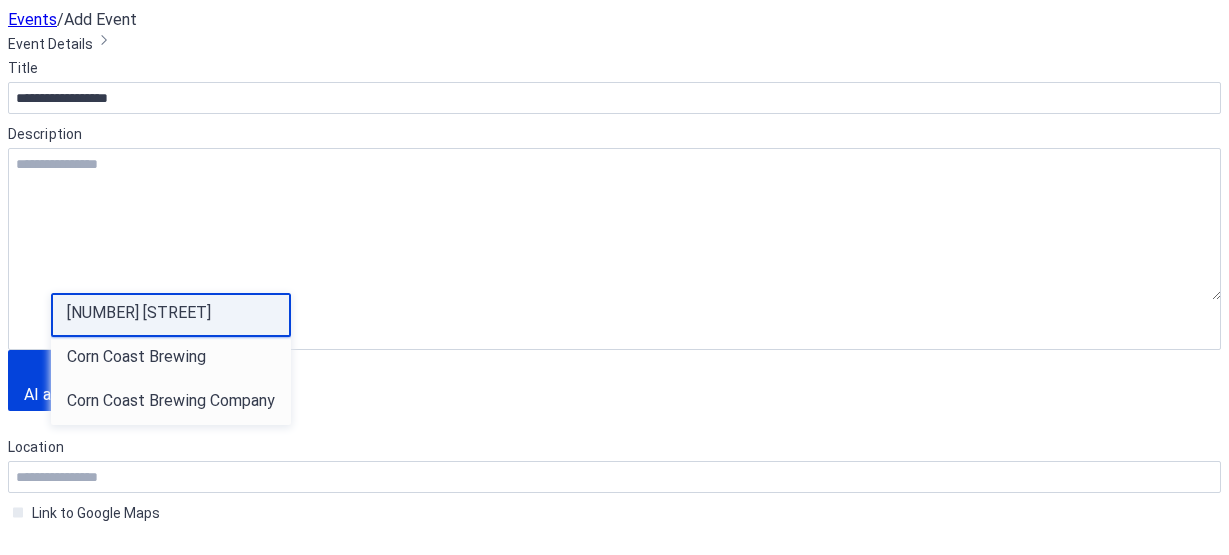 click on "1433 Dahlberg Dr" at bounding box center [139, 313] 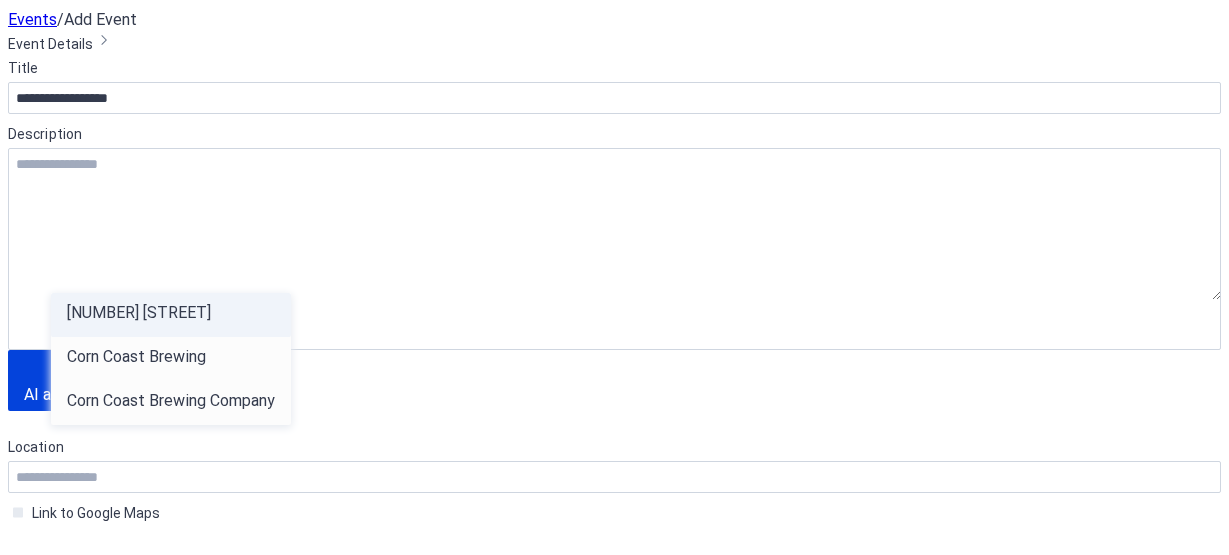 type on "**********" 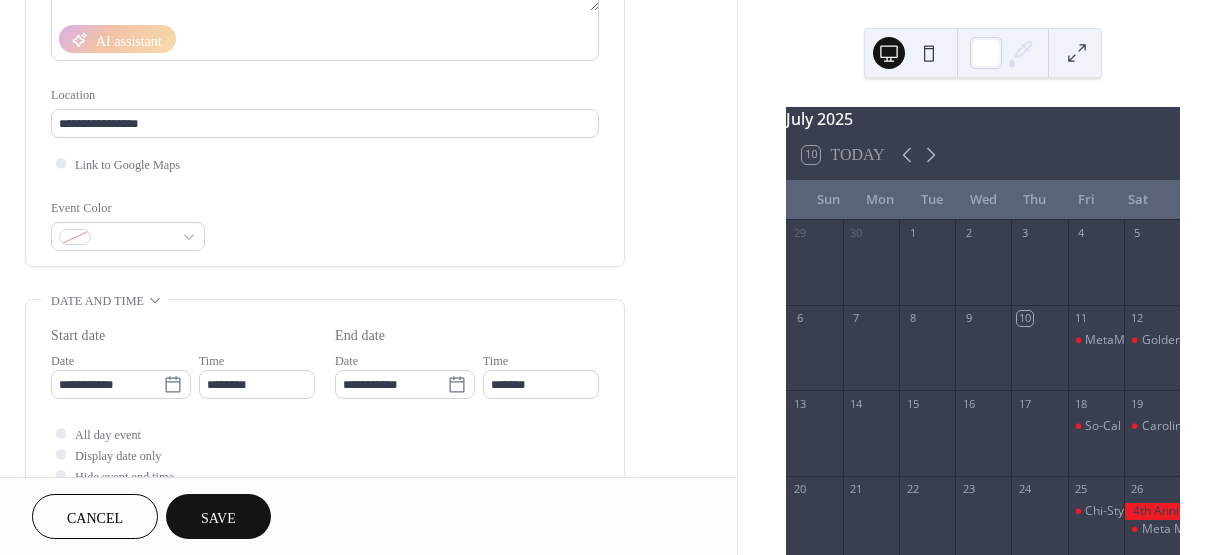 scroll, scrollTop: 400, scrollLeft: 0, axis: vertical 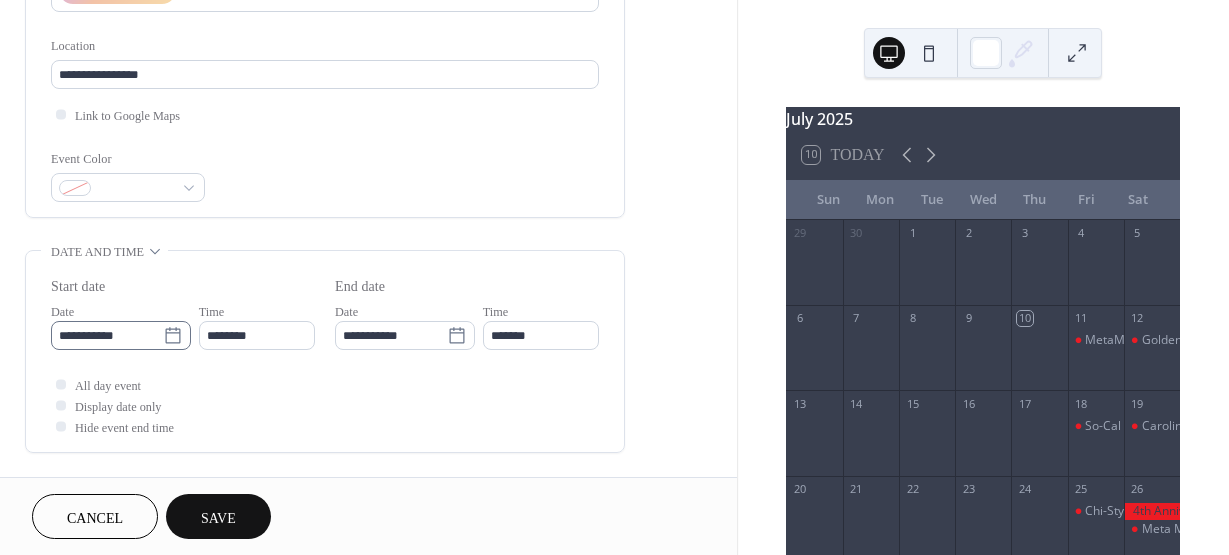 click on "**********" at bounding box center (614, 277) 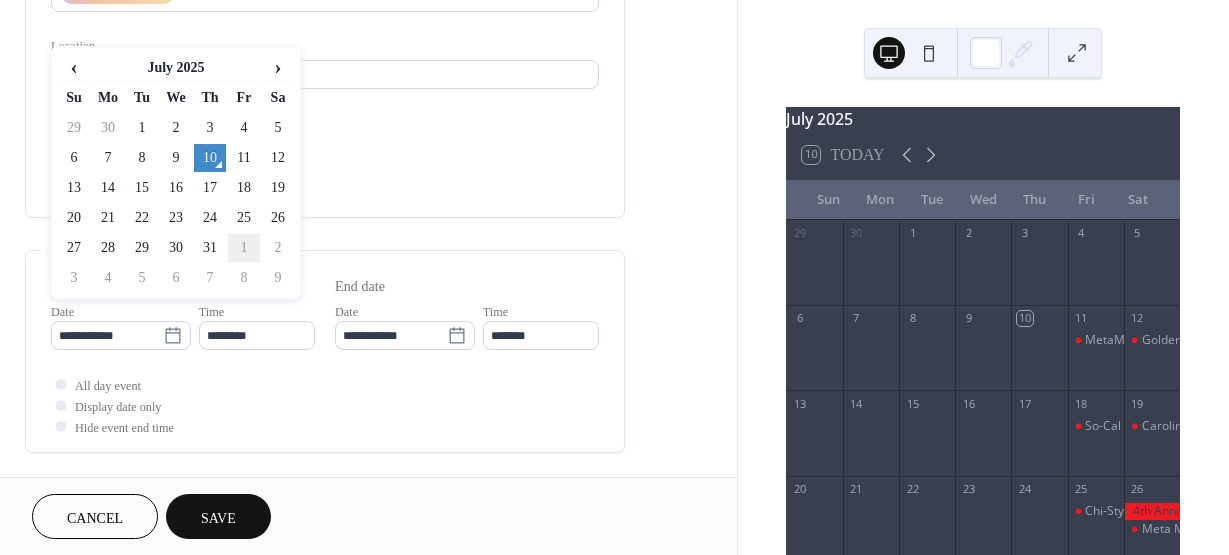 click on "1" at bounding box center [244, 248] 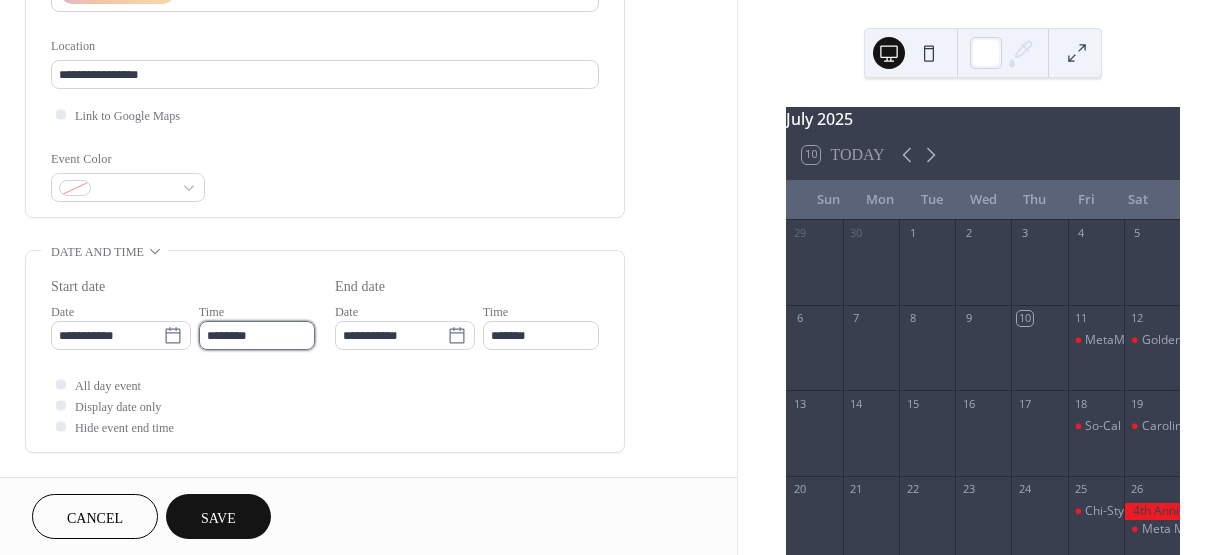 click on "********" at bounding box center [257, 335] 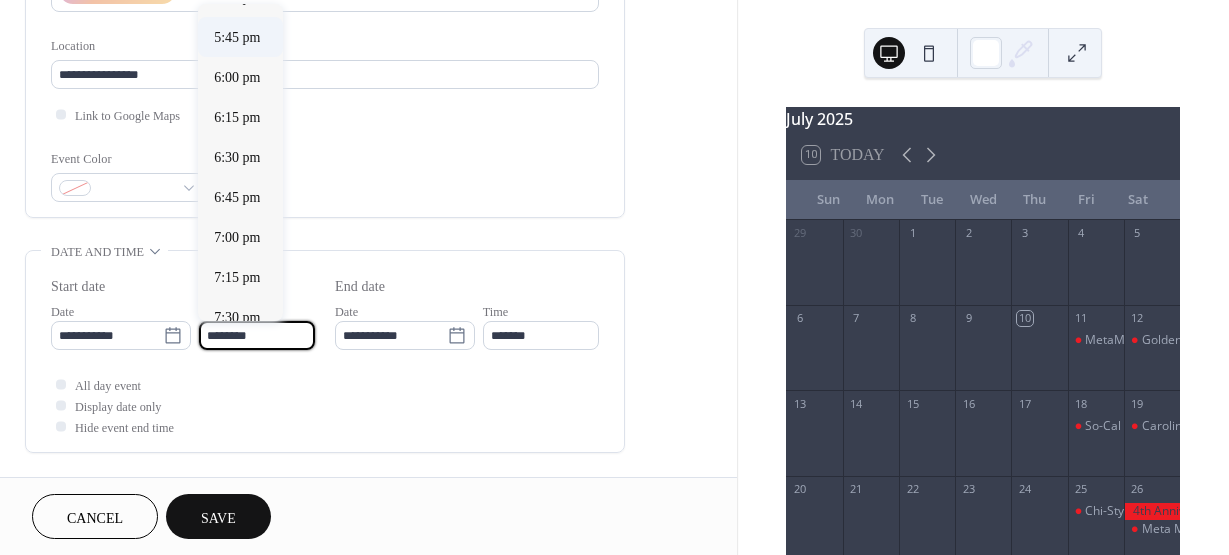 scroll, scrollTop: 2768, scrollLeft: 0, axis: vertical 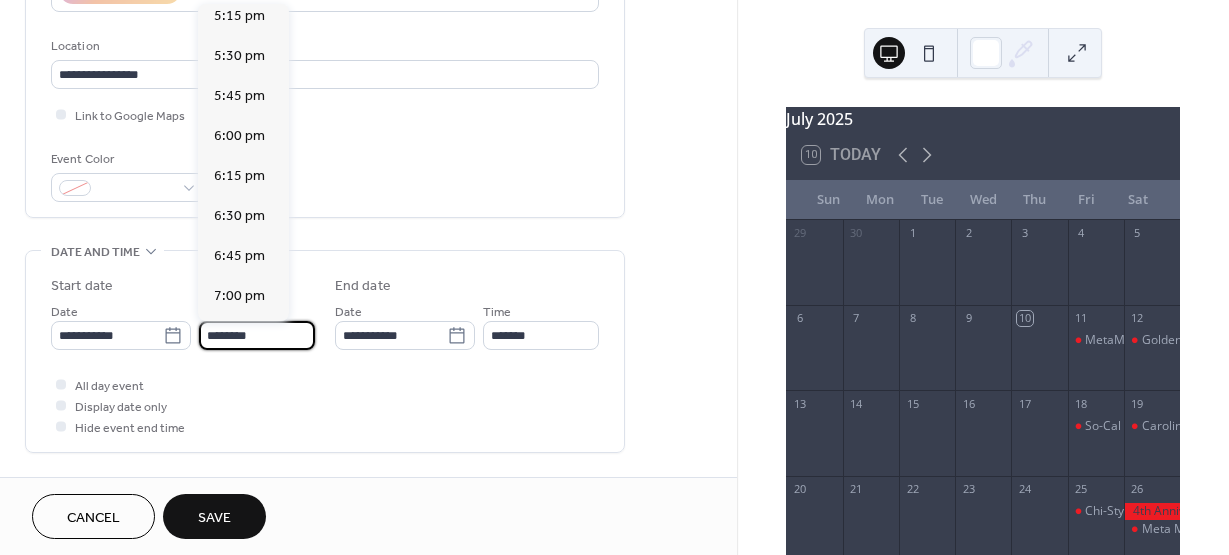 click on "5:00 pm" at bounding box center [239, -24] 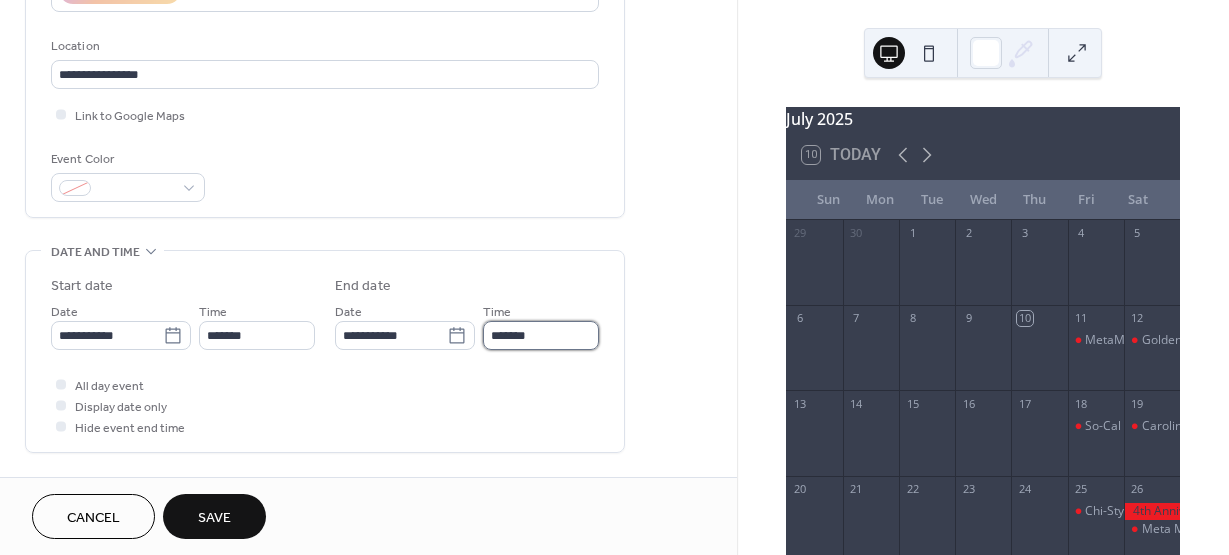 click on "*******" at bounding box center [541, 335] 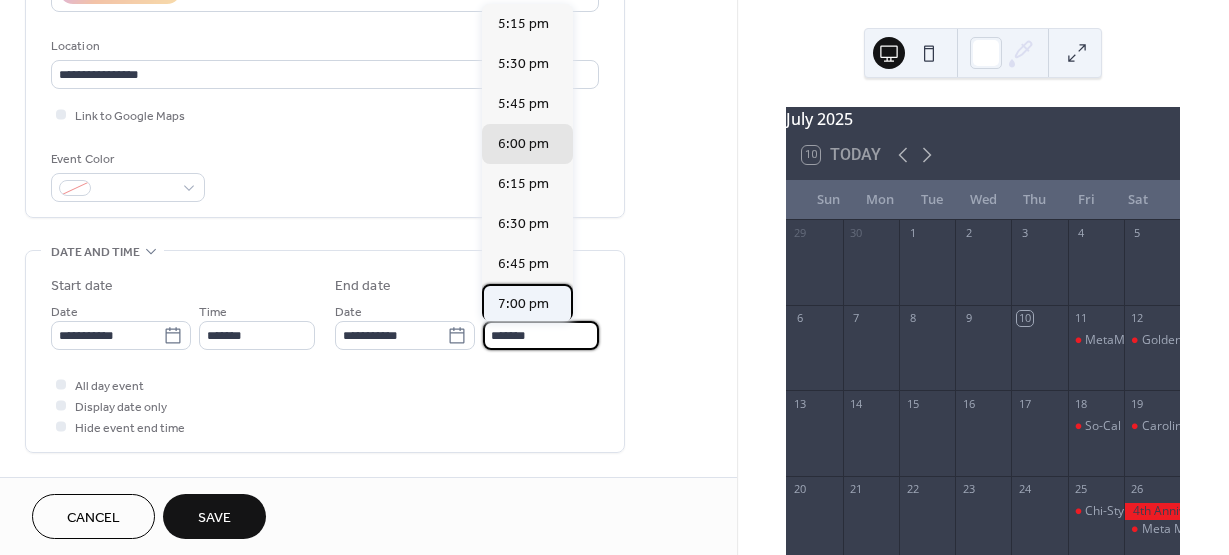 click on "7:00 pm" at bounding box center (523, 304) 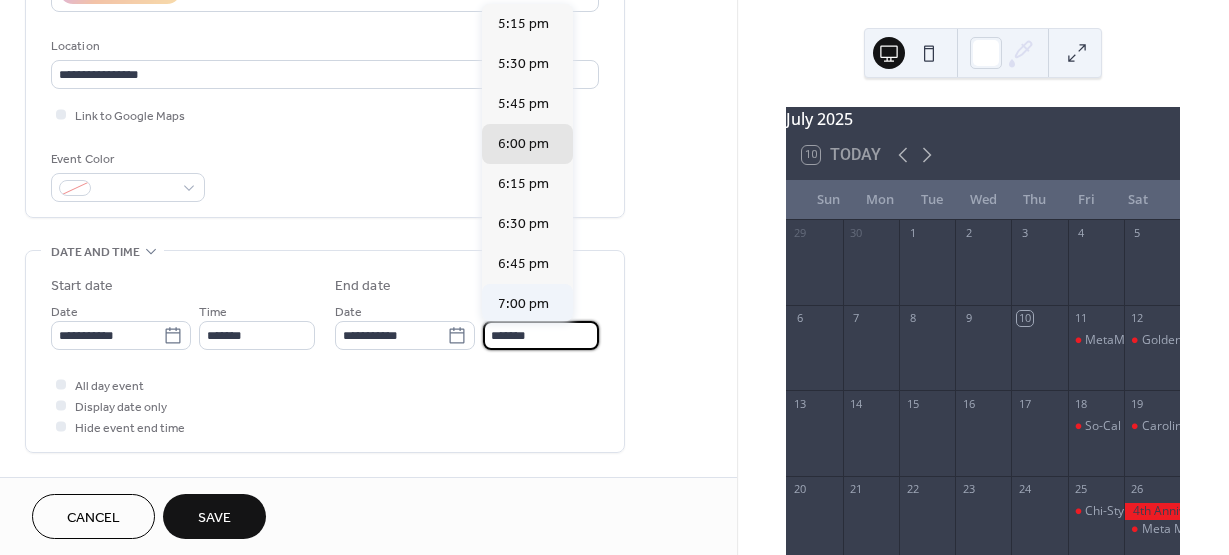 type on "*******" 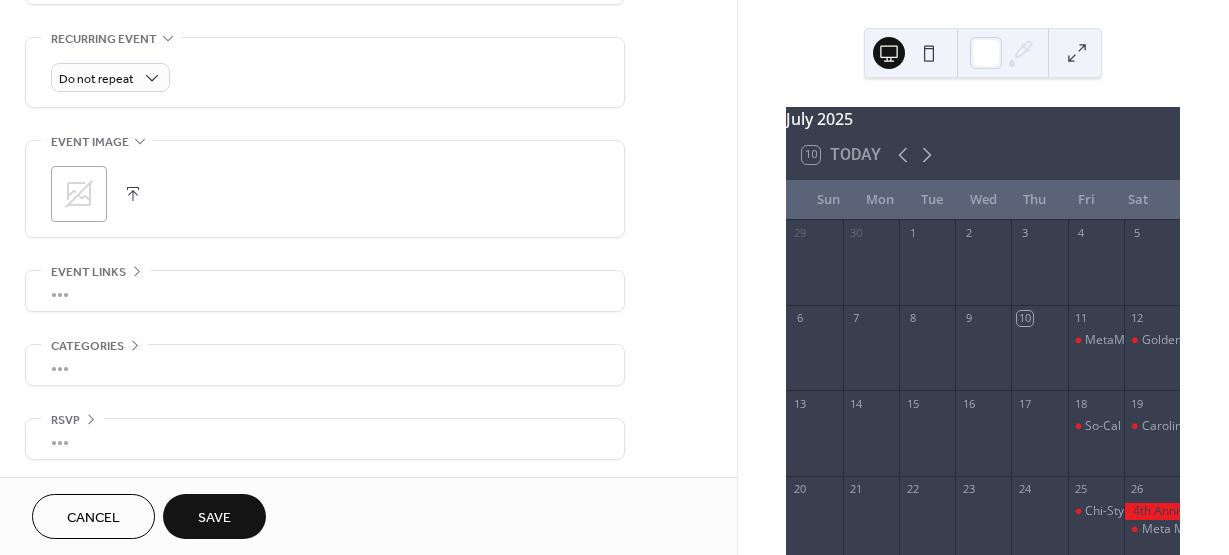 scroll, scrollTop: 851, scrollLeft: 0, axis: vertical 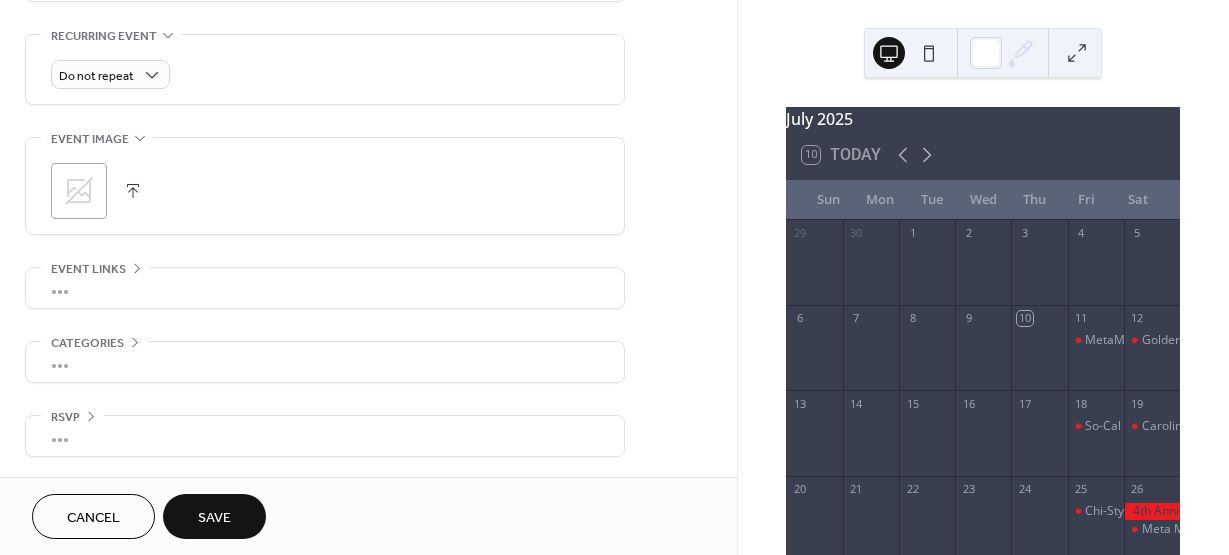 click on "Save" at bounding box center [214, 518] 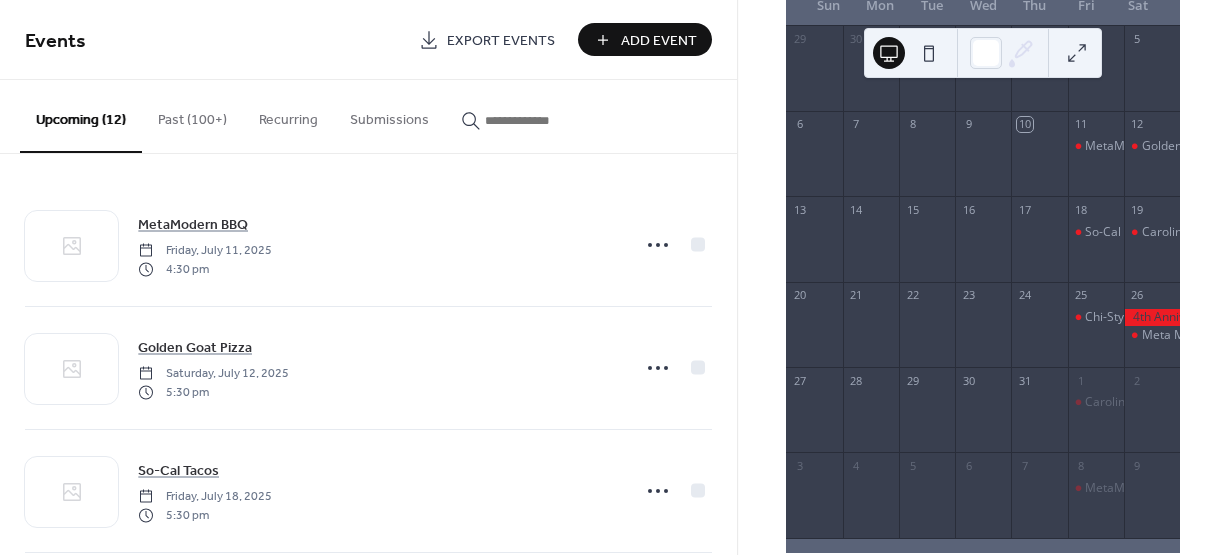 scroll, scrollTop: 200, scrollLeft: 0, axis: vertical 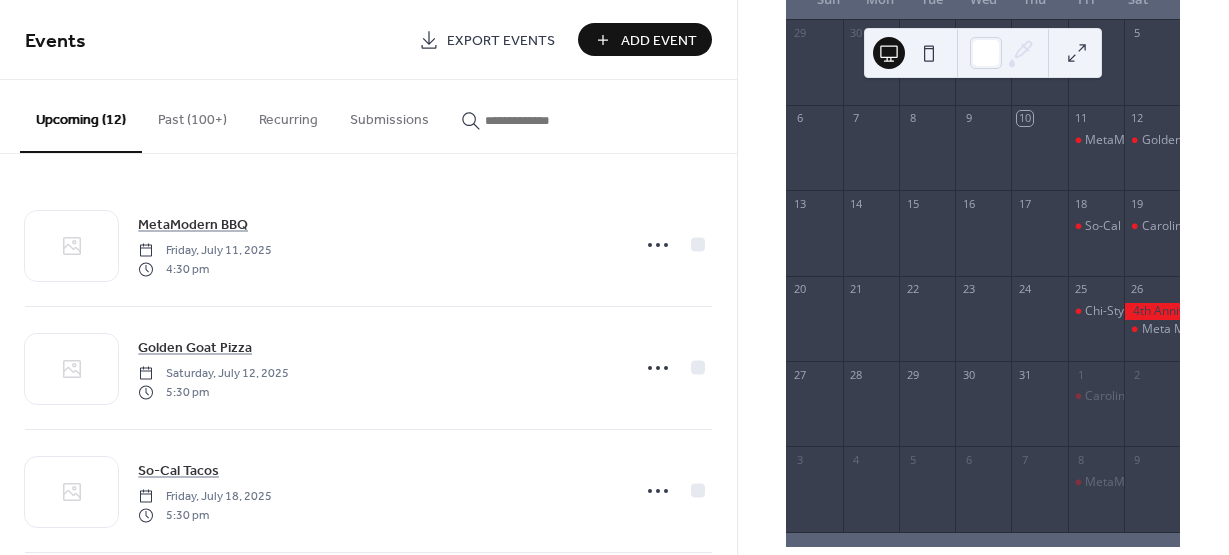 drag, startPoint x: 731, startPoint y: 226, endPoint x: 739, endPoint y: 185, distance: 41.773197 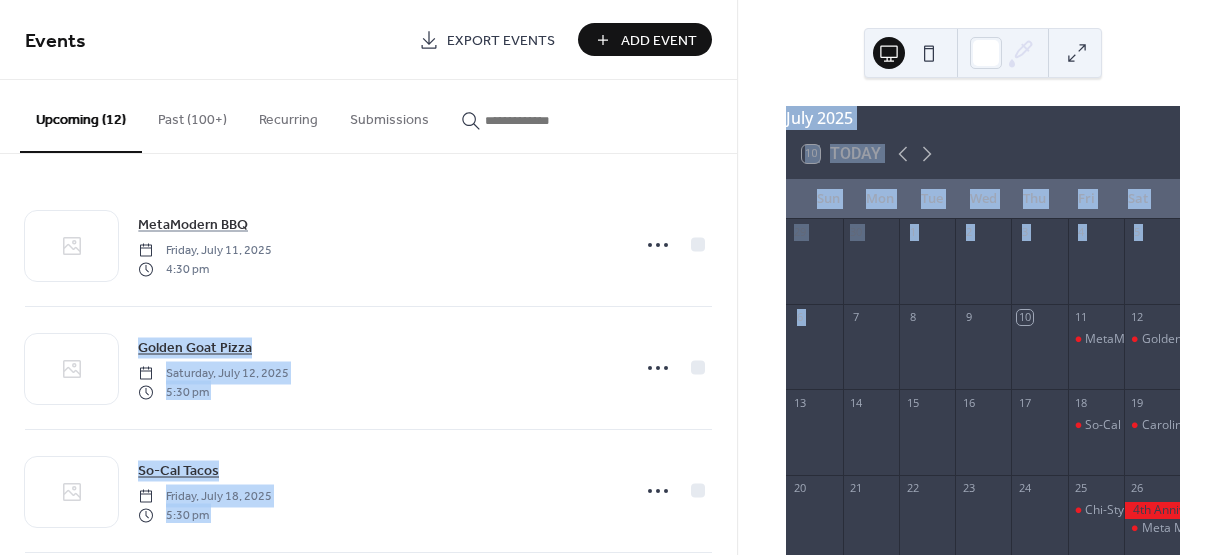 scroll, scrollTop: 0, scrollLeft: 0, axis: both 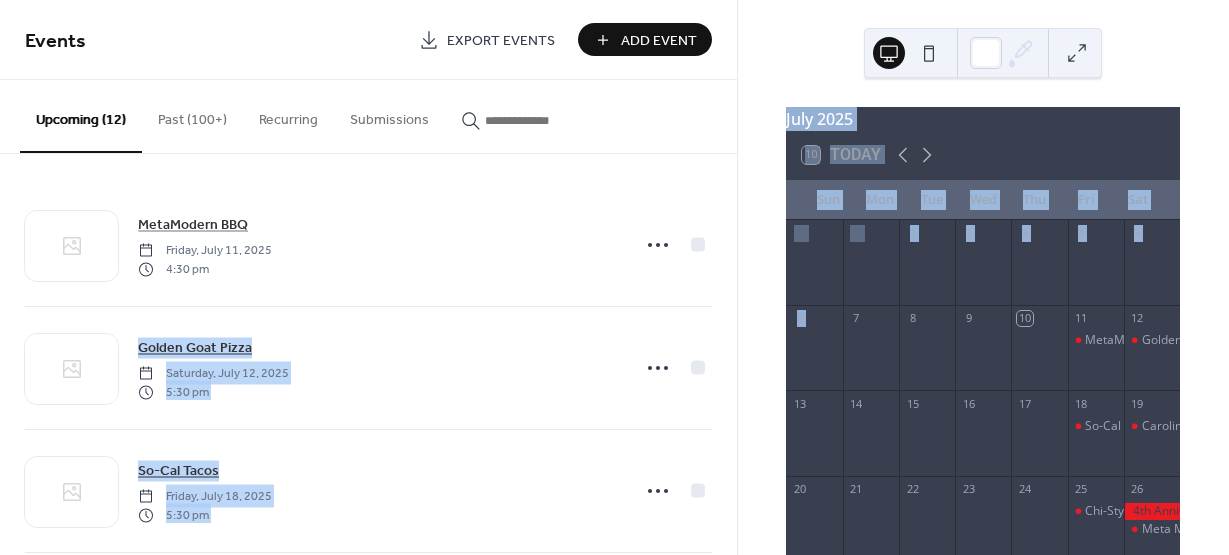 click on "July 2025" at bounding box center [983, 119] 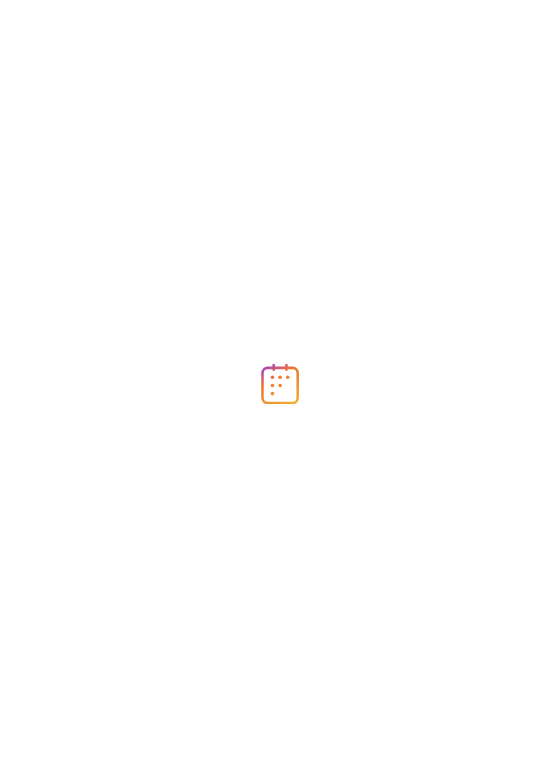 scroll, scrollTop: 0, scrollLeft: 0, axis: both 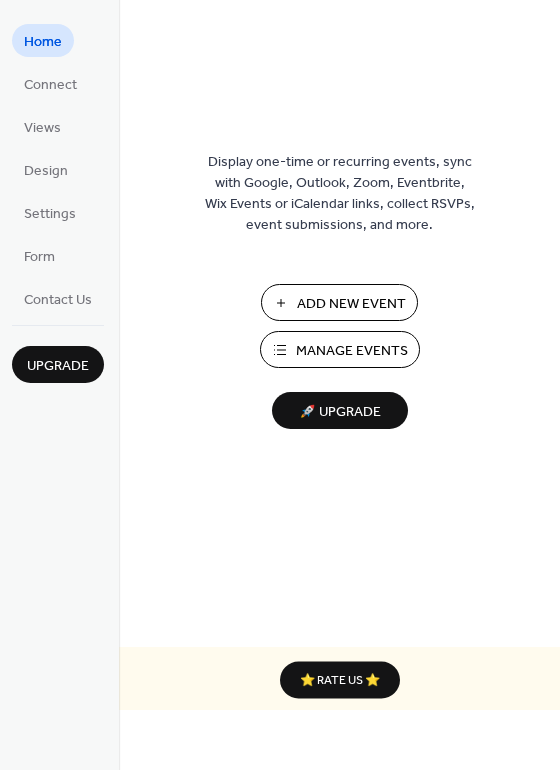 click on "Add New Event" at bounding box center [351, 304] 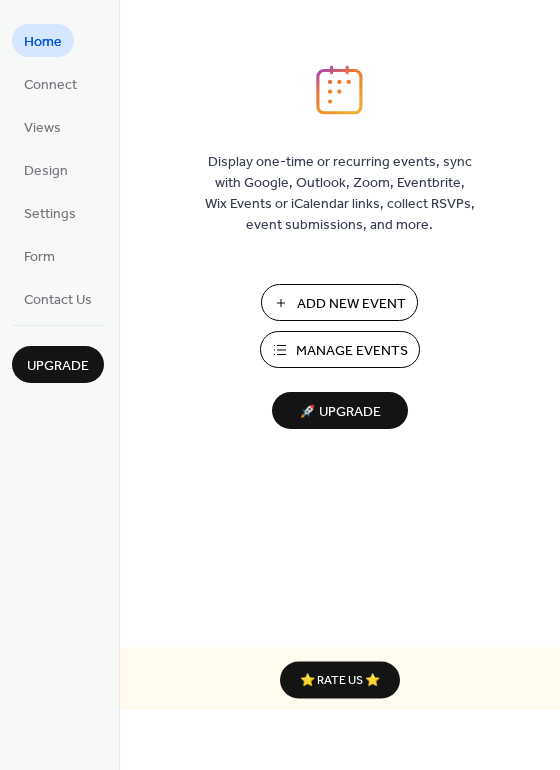 click on "Manage Events" at bounding box center [352, 351] 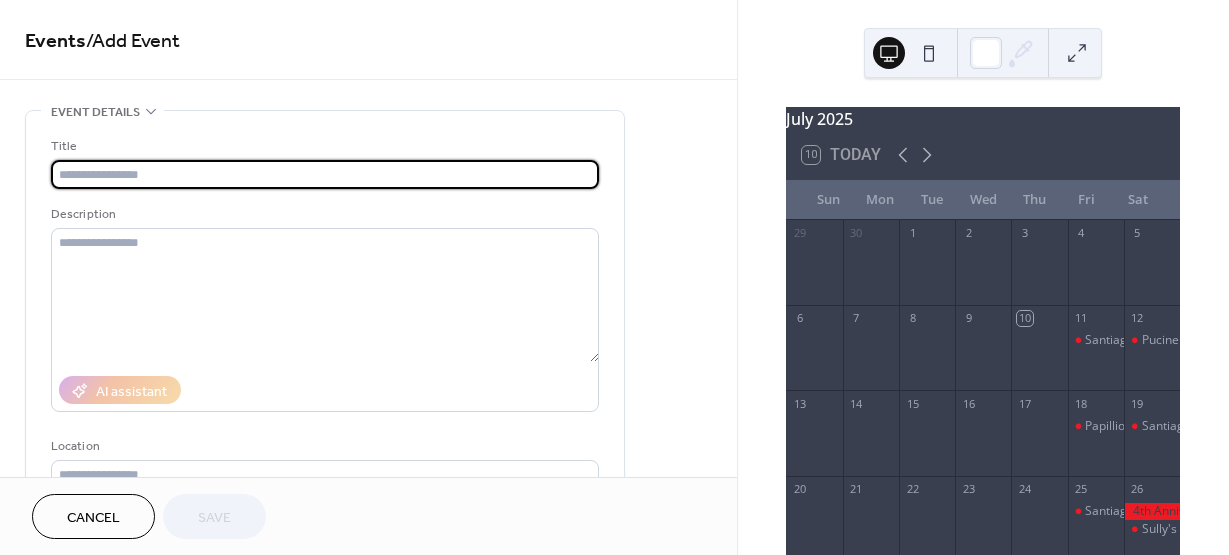 scroll, scrollTop: 0, scrollLeft: 0, axis: both 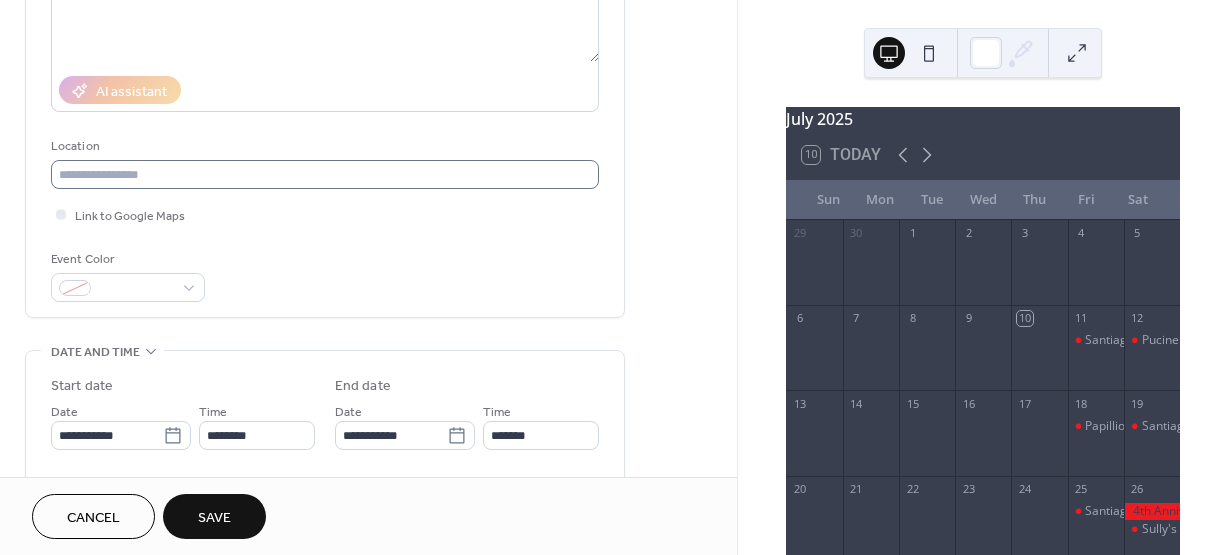 type on "**********" 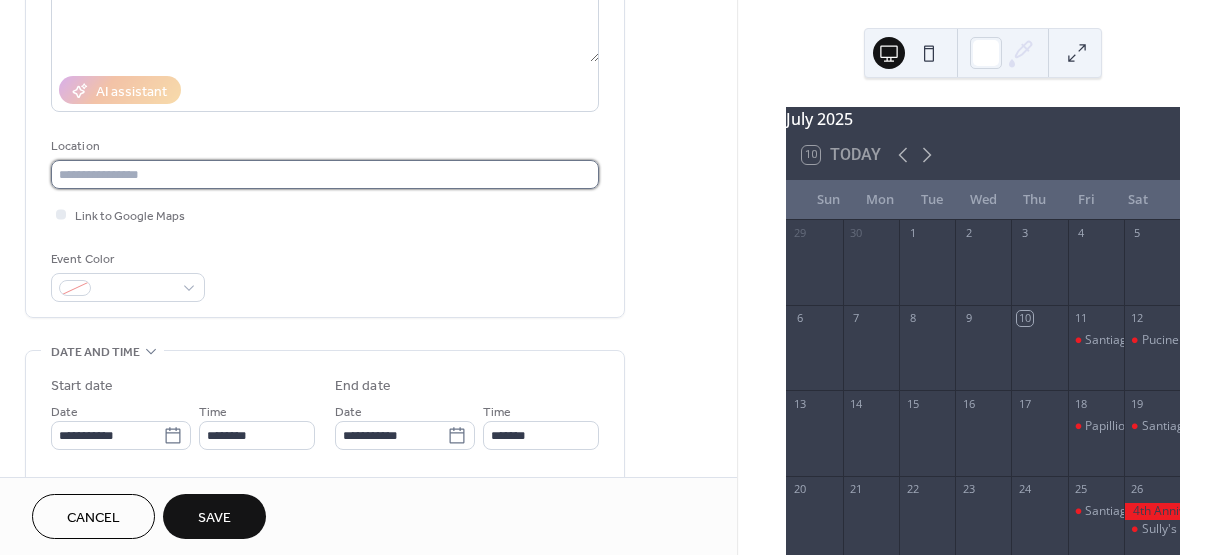 click at bounding box center [325, 174] 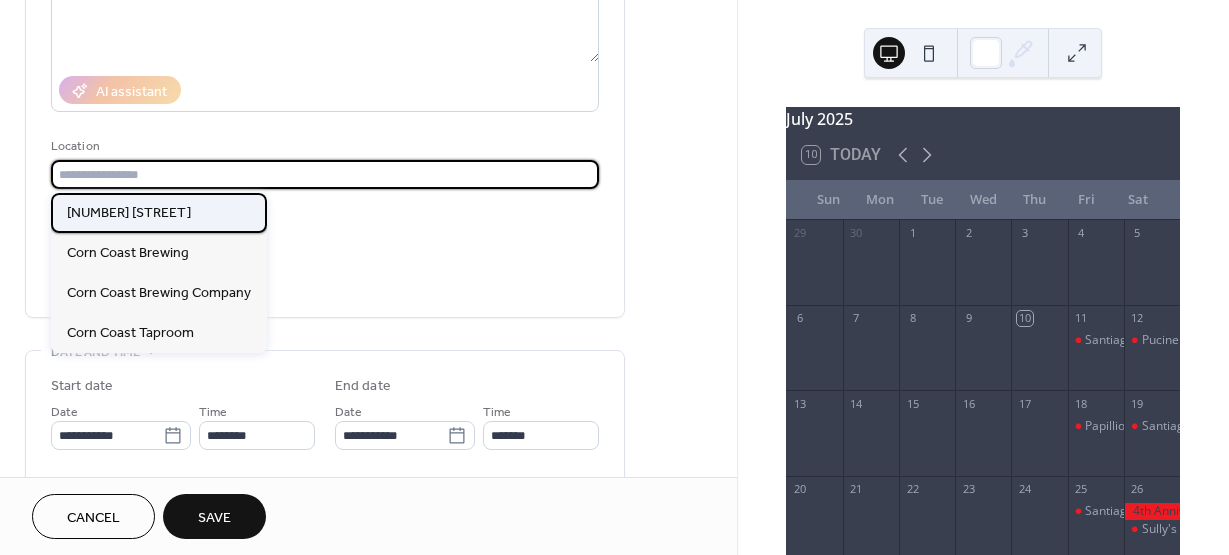 click on "1433 Dahlberg Dr" at bounding box center [159, 213] 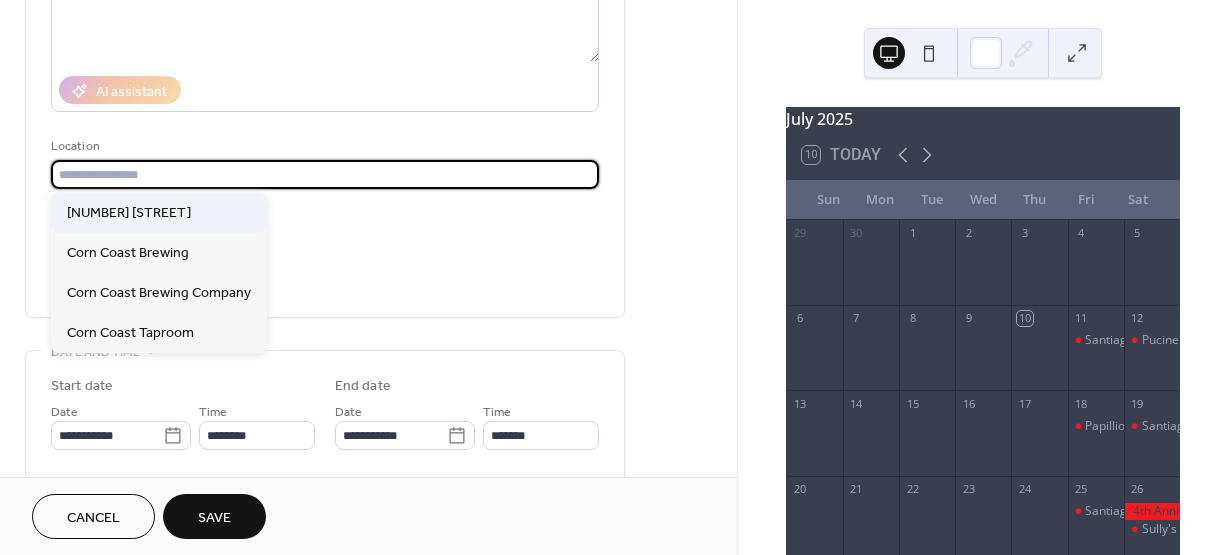 type on "**********" 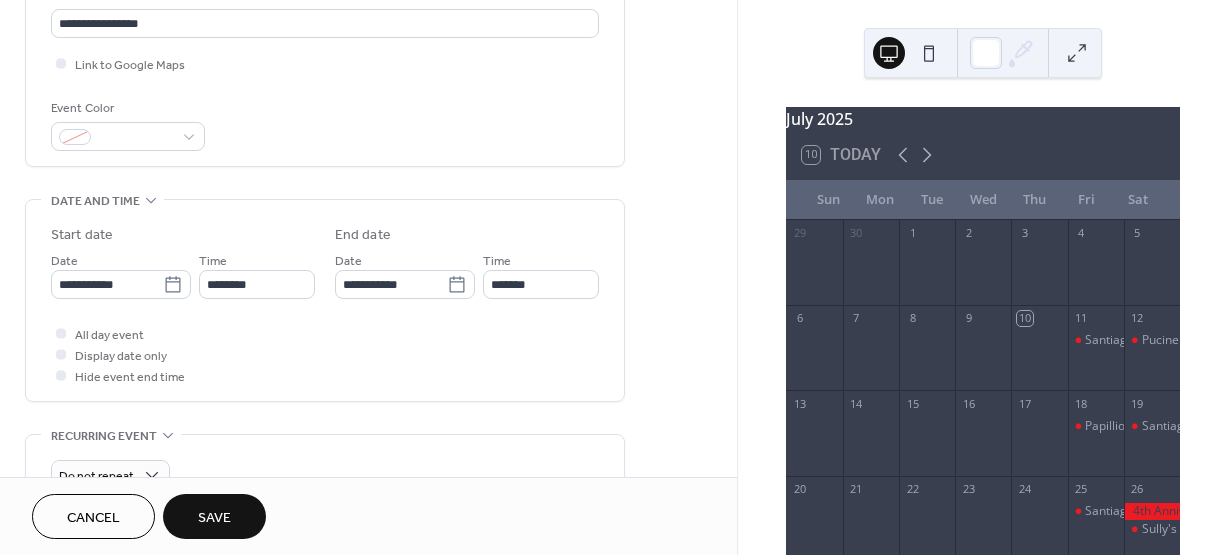 scroll, scrollTop: 500, scrollLeft: 0, axis: vertical 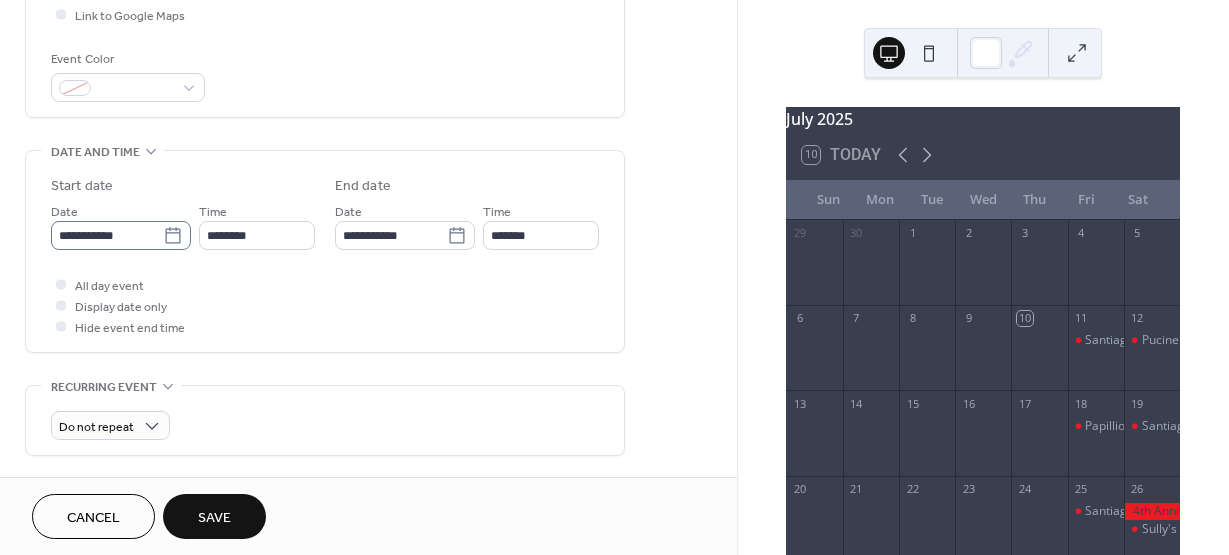 click 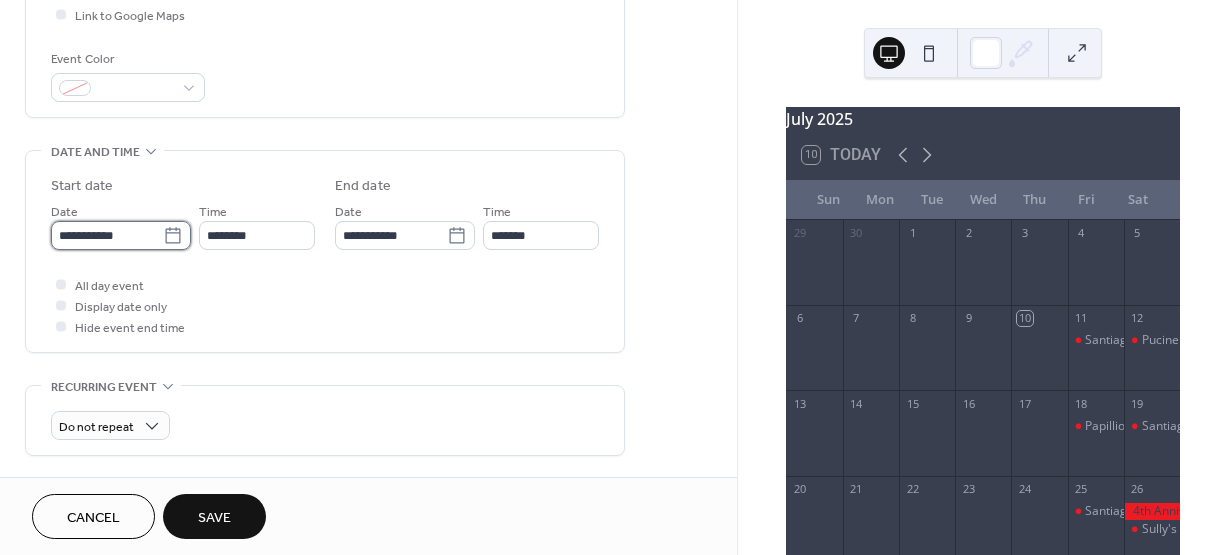click on "**********" at bounding box center [107, 235] 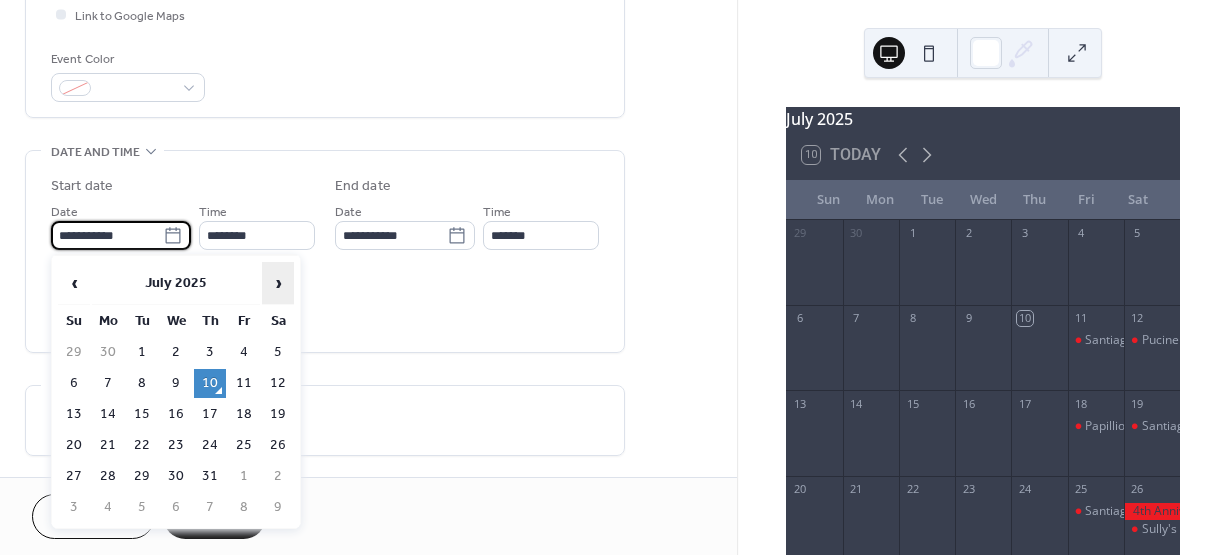click on "›" at bounding box center [278, 283] 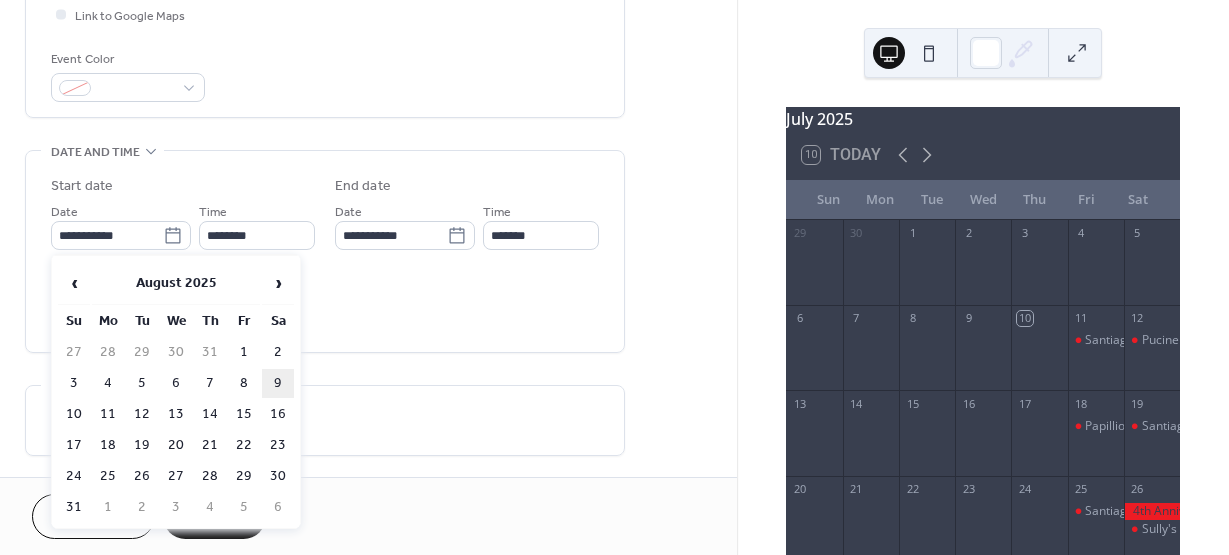 click on "9" at bounding box center (278, 383) 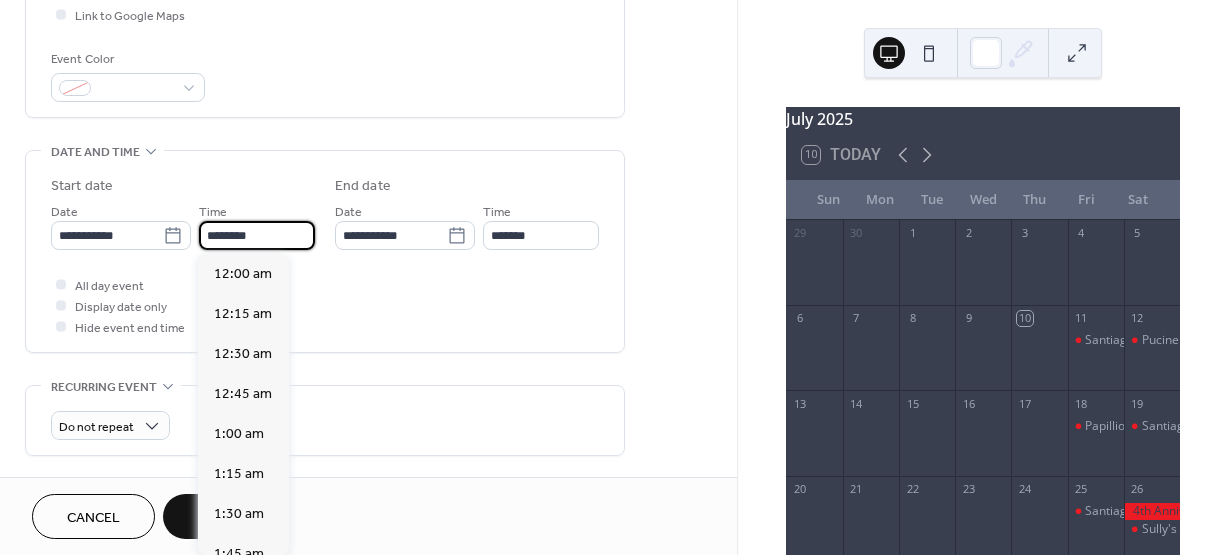 click on "********" at bounding box center (257, 235) 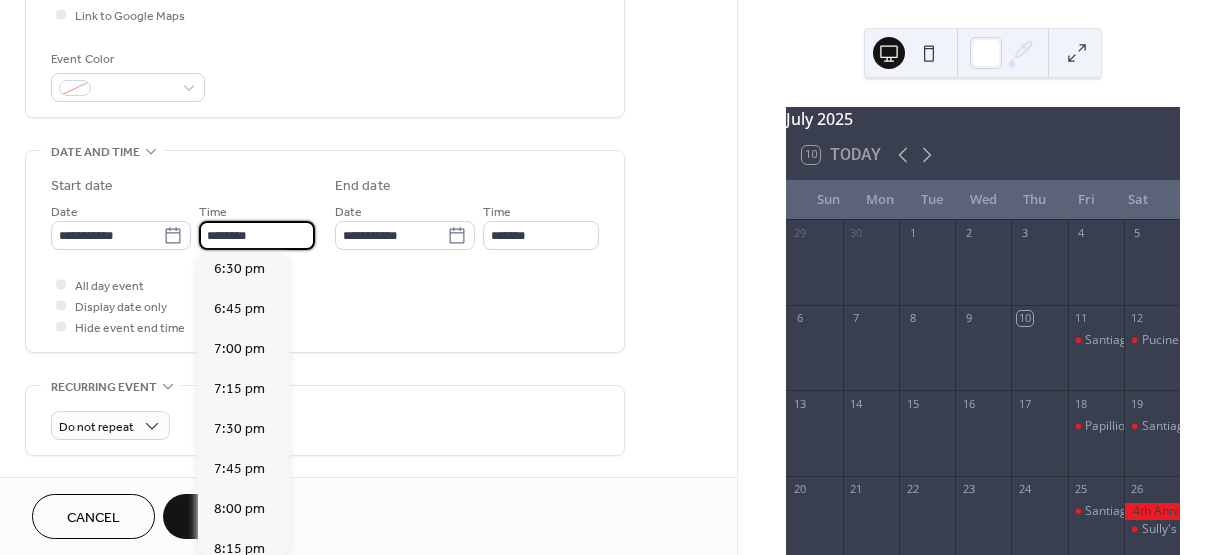 scroll, scrollTop: 2968, scrollLeft: 0, axis: vertical 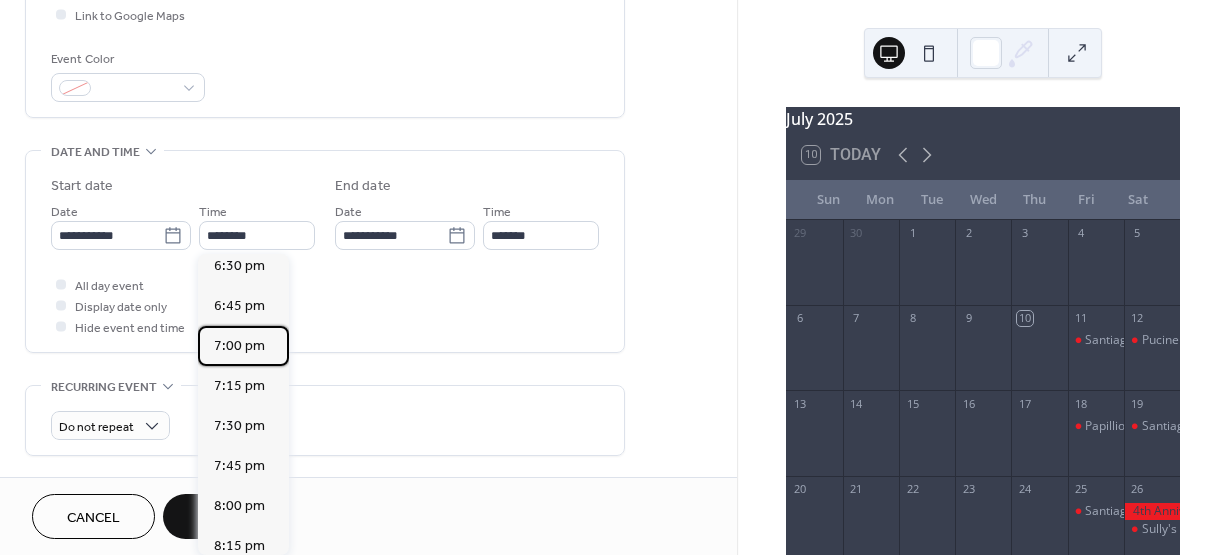 click on "7:00 pm" at bounding box center (239, 346) 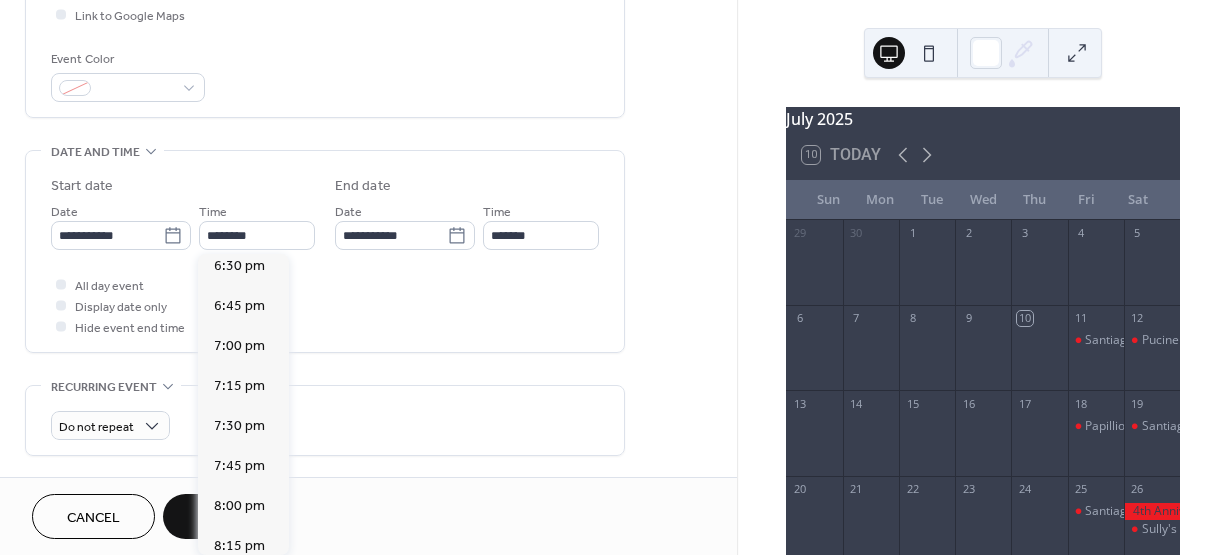 type on "*******" 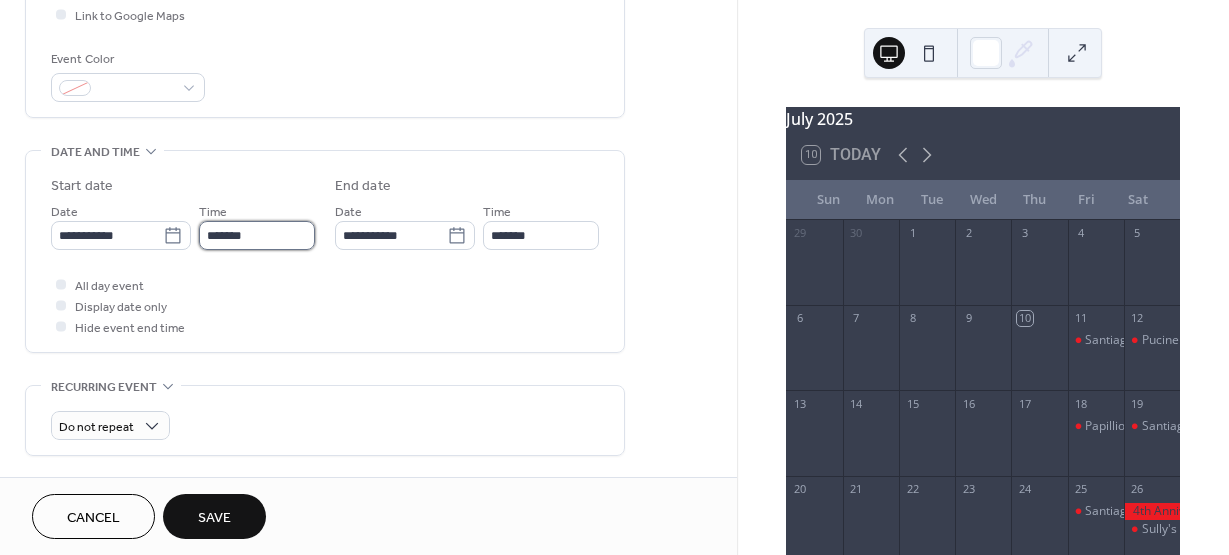 click on "*******" at bounding box center (257, 235) 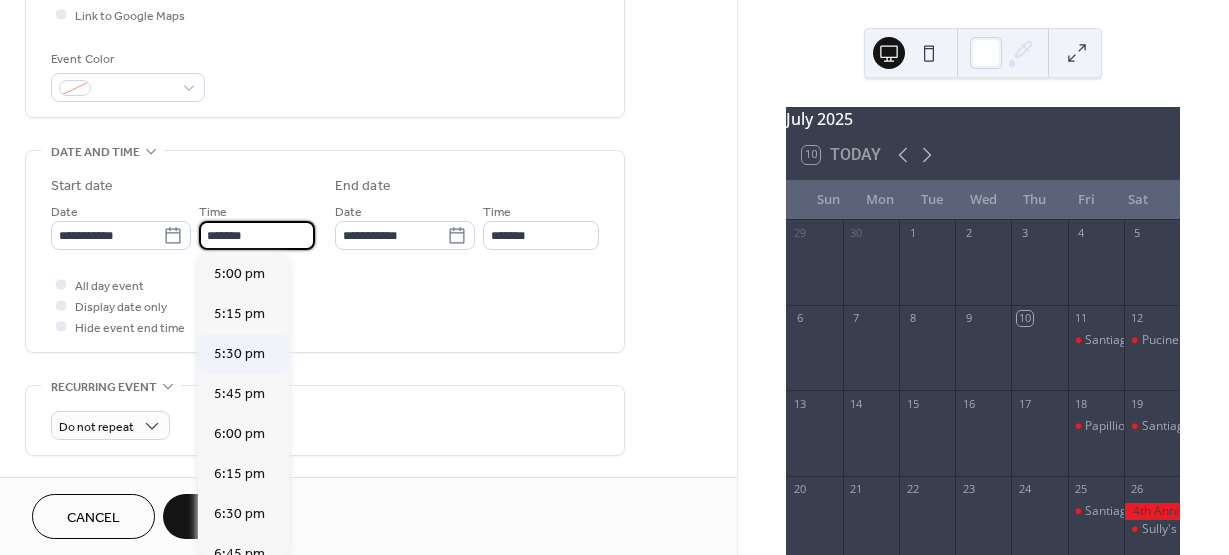 scroll, scrollTop: 2716, scrollLeft: 0, axis: vertical 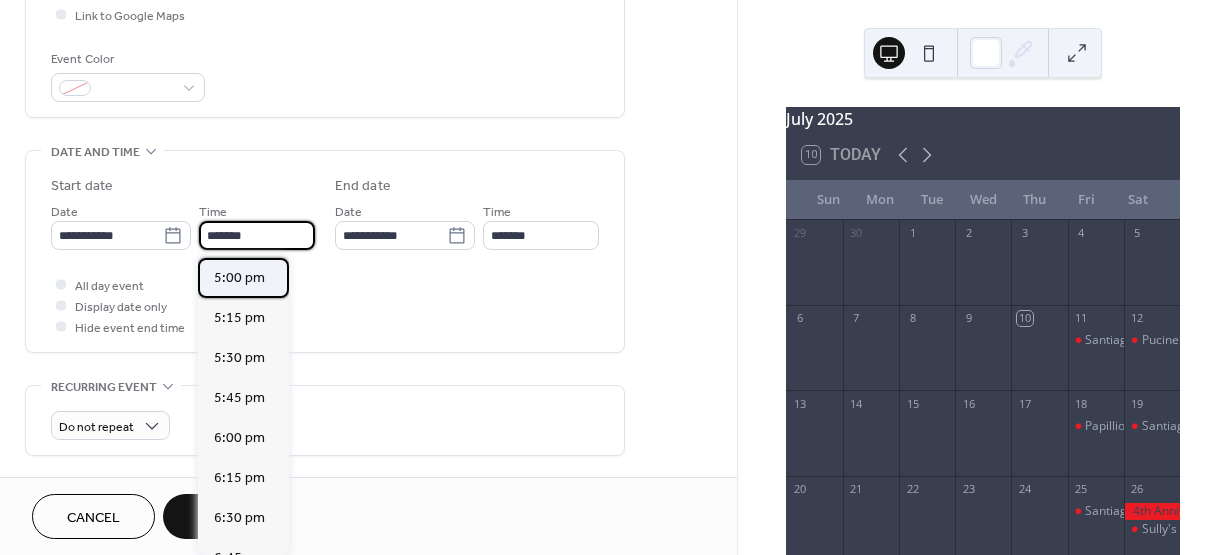 click on "5:00 pm" at bounding box center (239, 278) 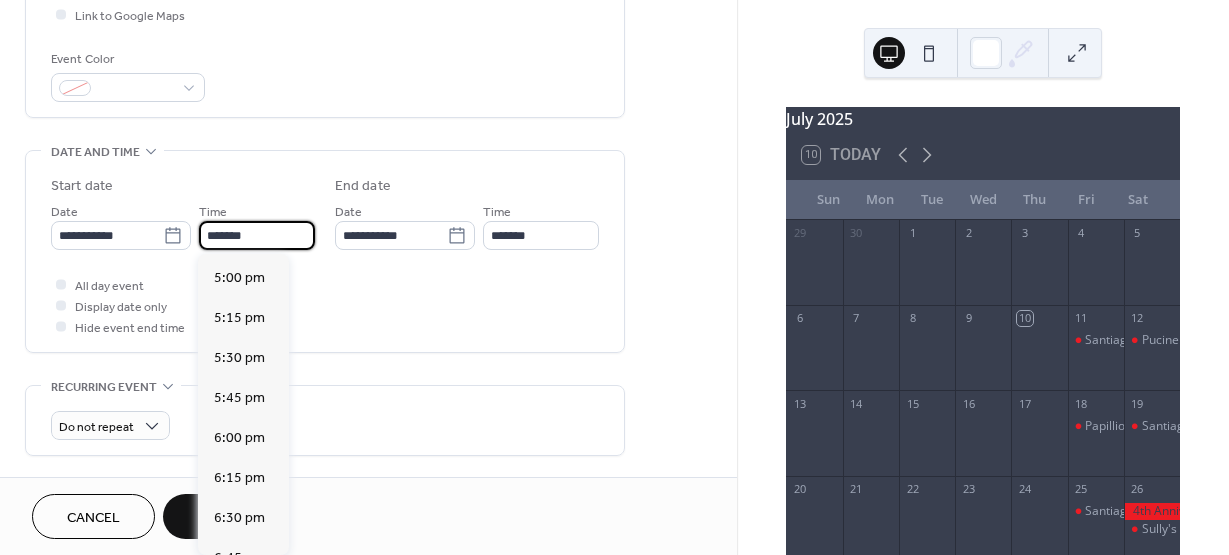 type on "*******" 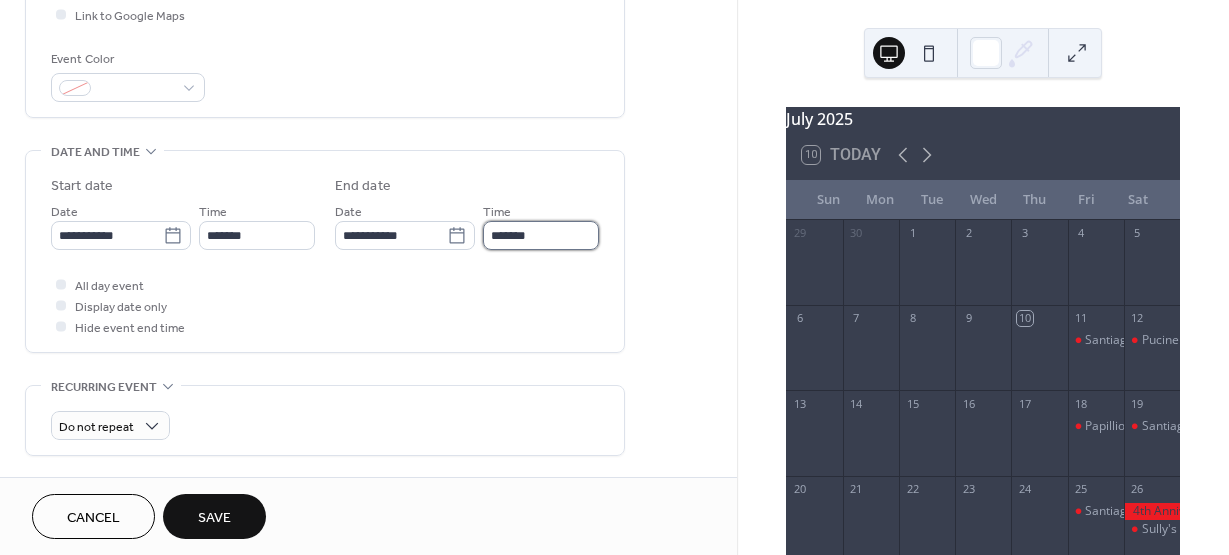 click on "*******" at bounding box center [541, 235] 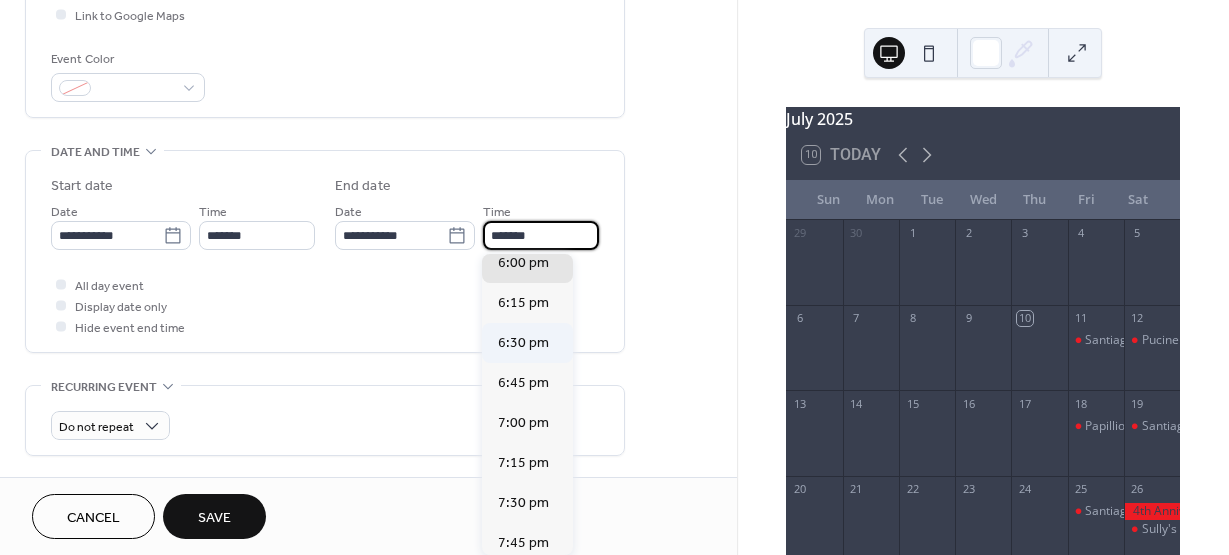 scroll, scrollTop: 200, scrollLeft: 0, axis: vertical 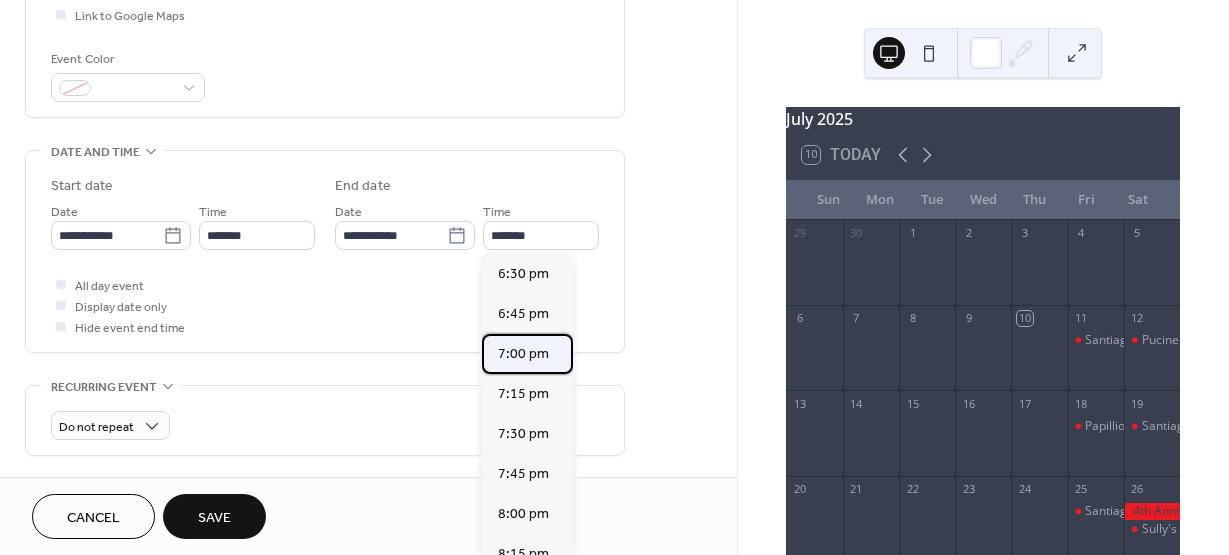 click on "7:00 pm" at bounding box center [523, 354] 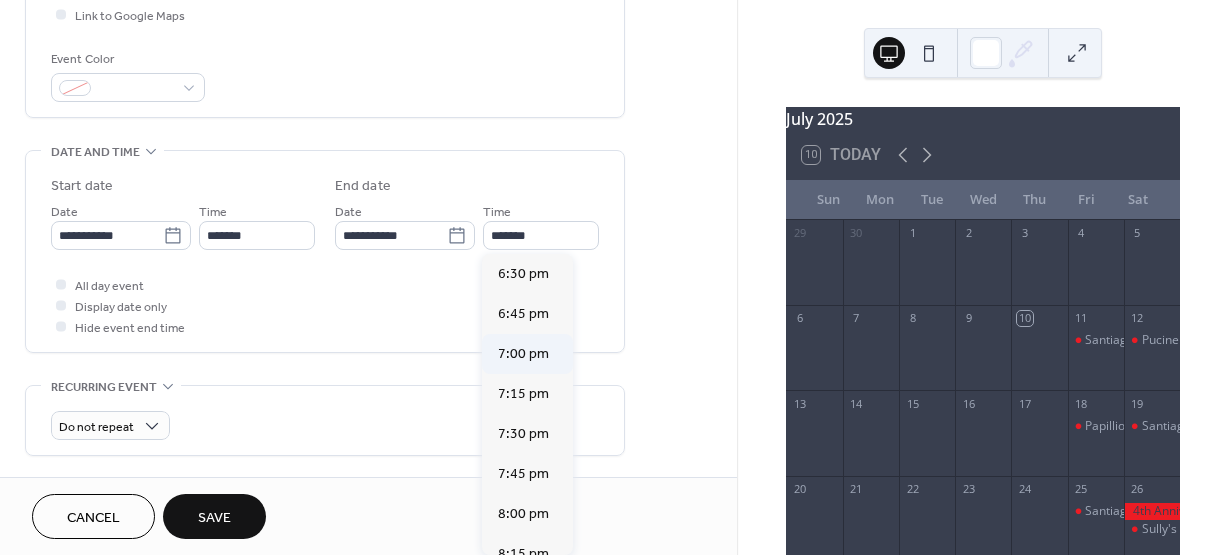 type on "*******" 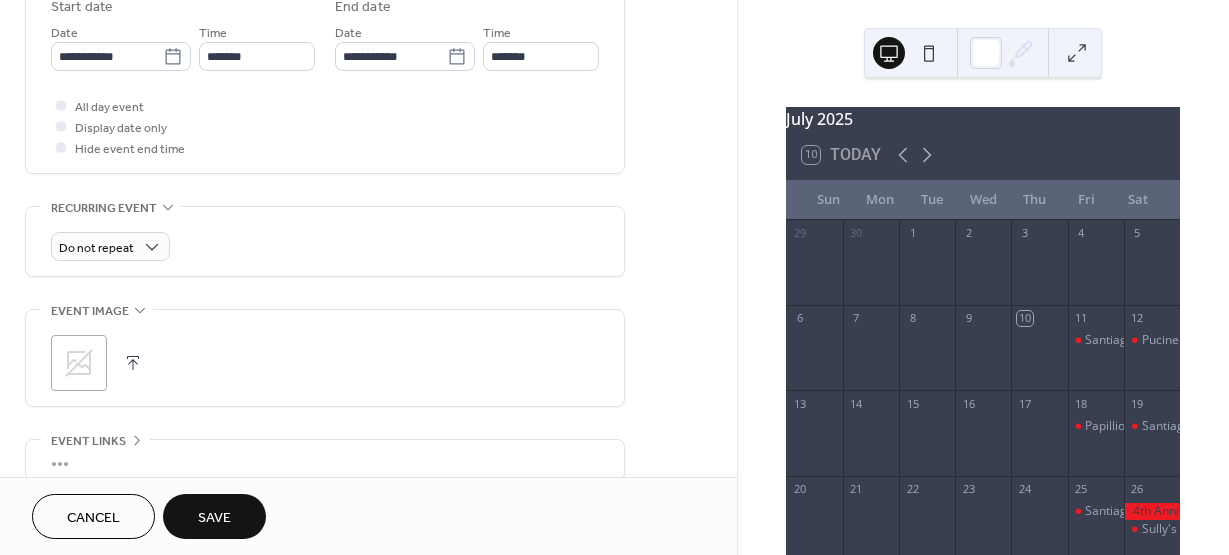 scroll, scrollTop: 700, scrollLeft: 0, axis: vertical 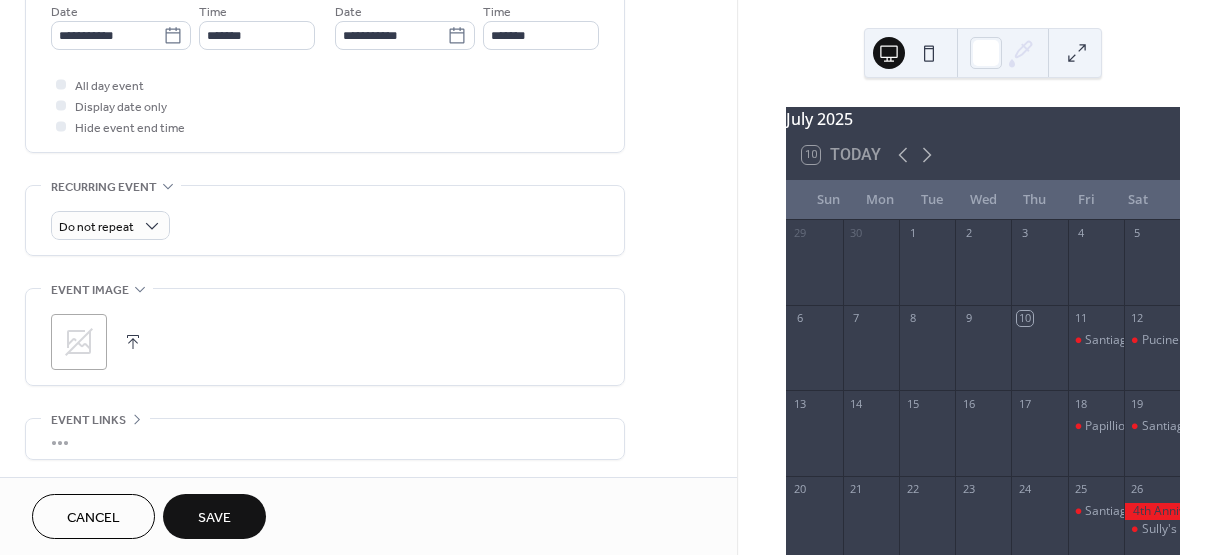 click on "Save" at bounding box center [214, 518] 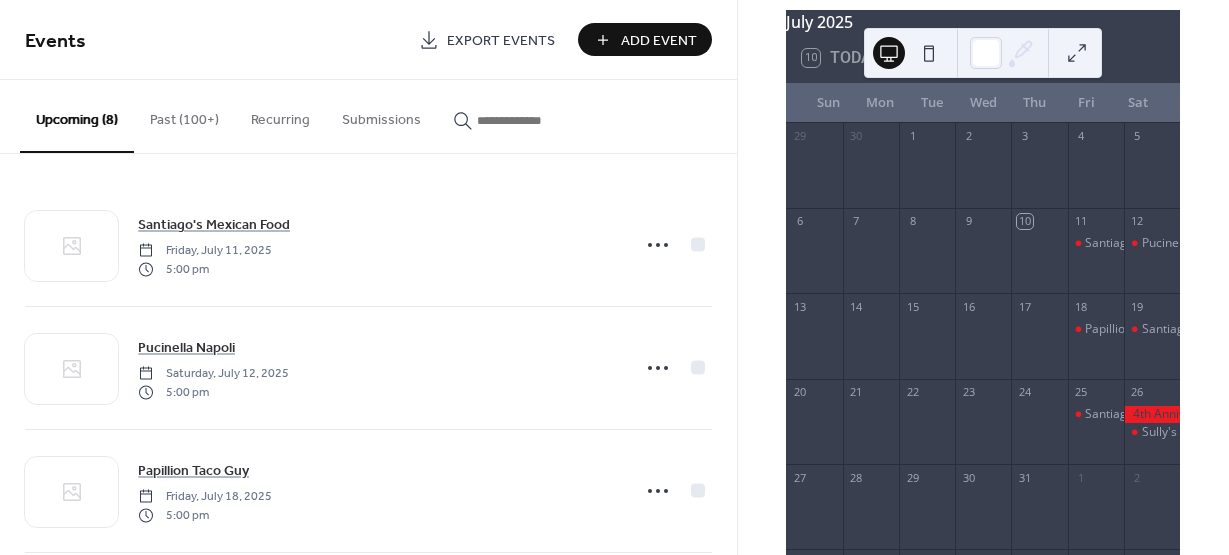 scroll, scrollTop: 100, scrollLeft: 0, axis: vertical 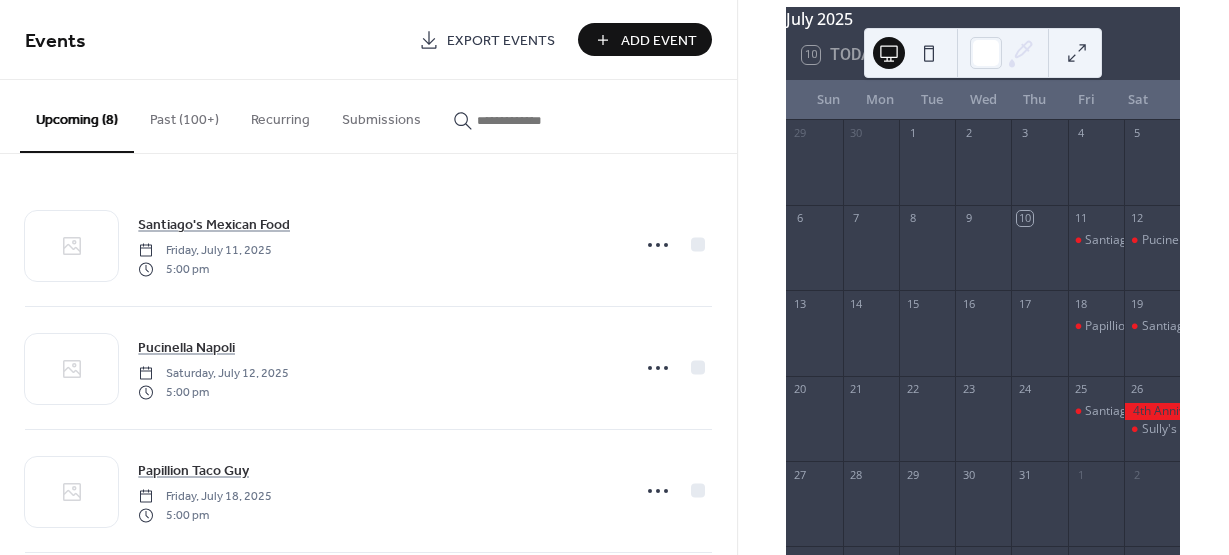 click at bounding box center [1077, 53] 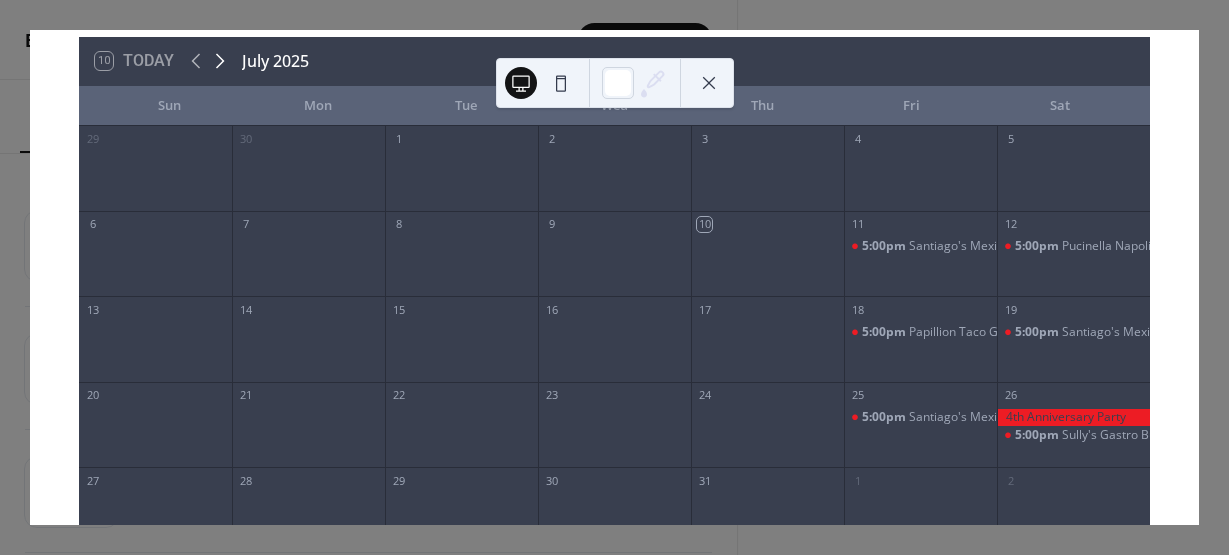 click 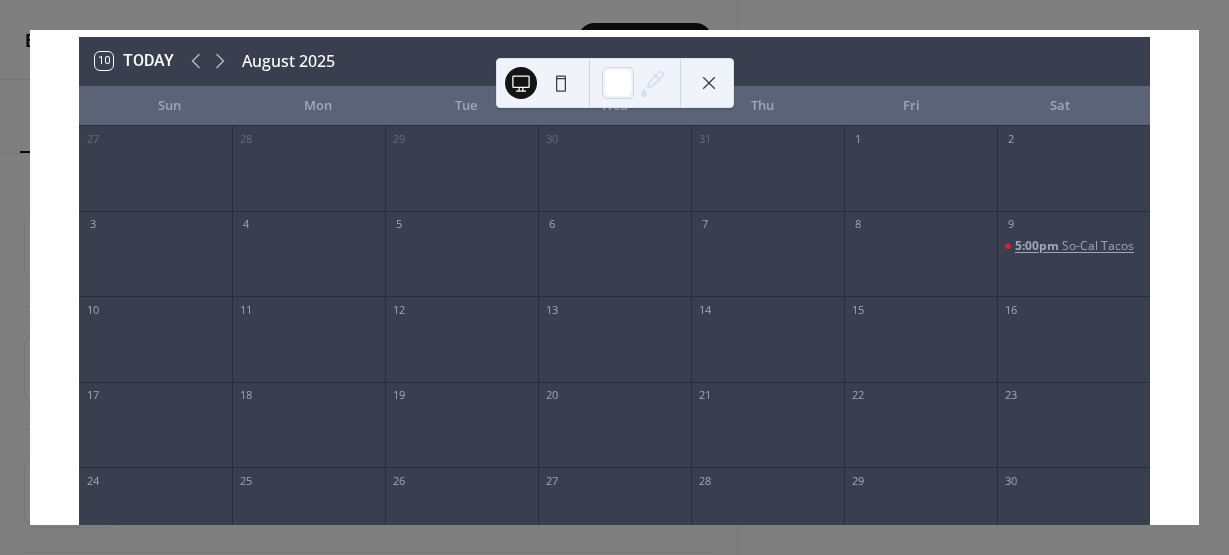 click on "So-Cal Tacos" at bounding box center (1098, 246) 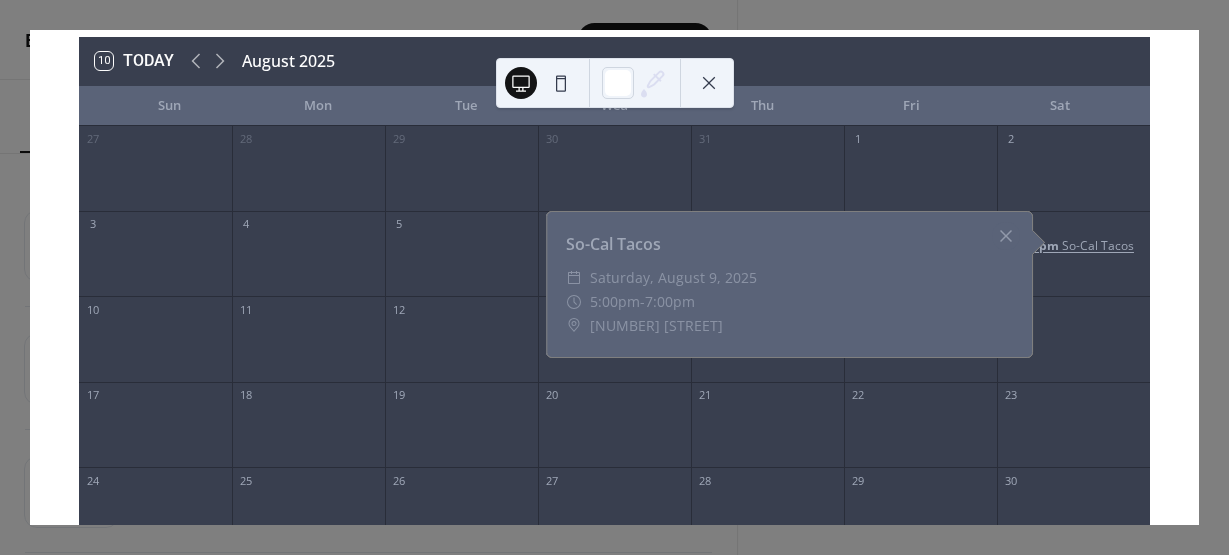 click on "So-Cal Tacos" at bounding box center [1098, 246] 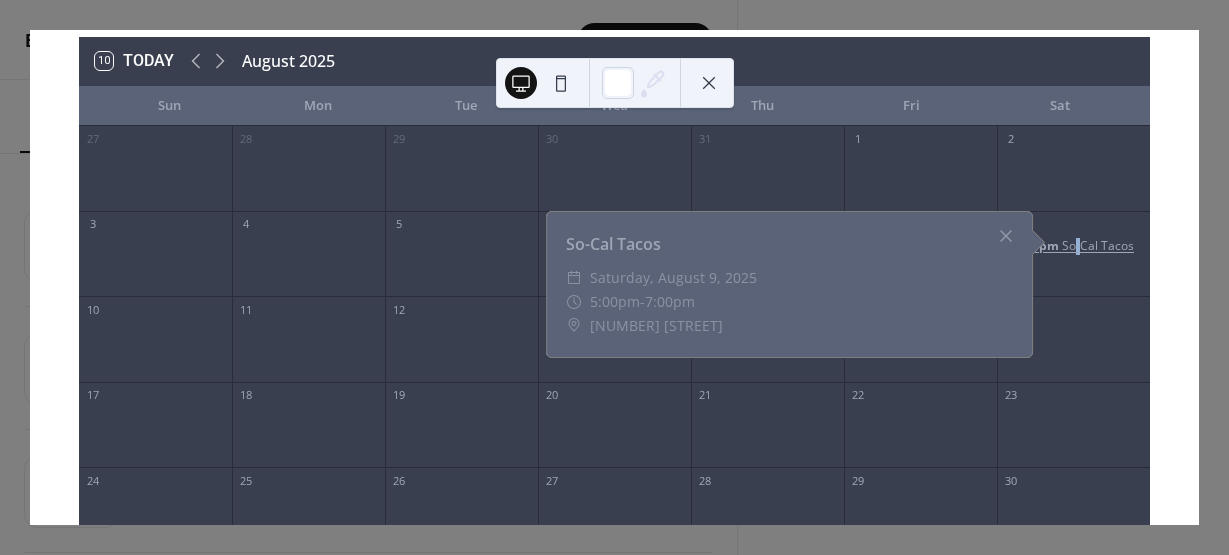click on "So-Cal Tacos" at bounding box center [1098, 246] 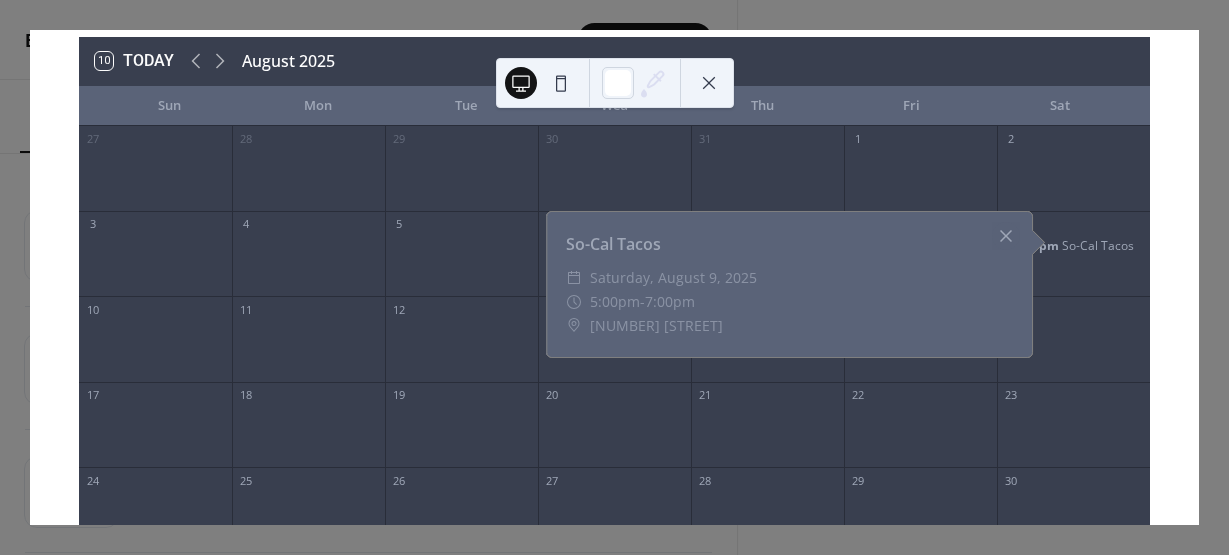 click at bounding box center (1006, 236) 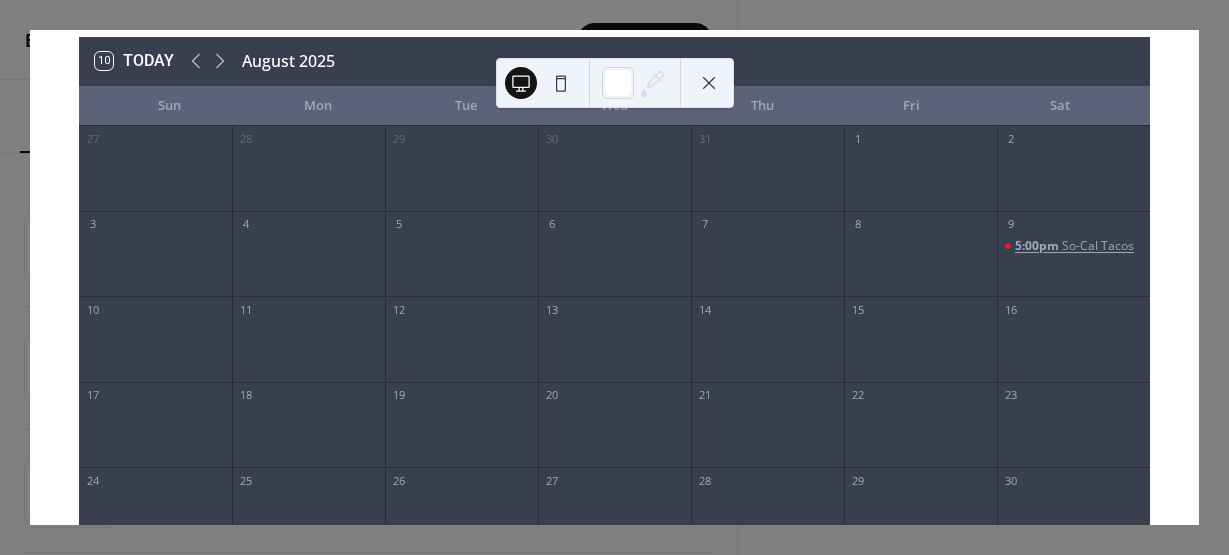 click on "5:00pm" at bounding box center (1038, 246) 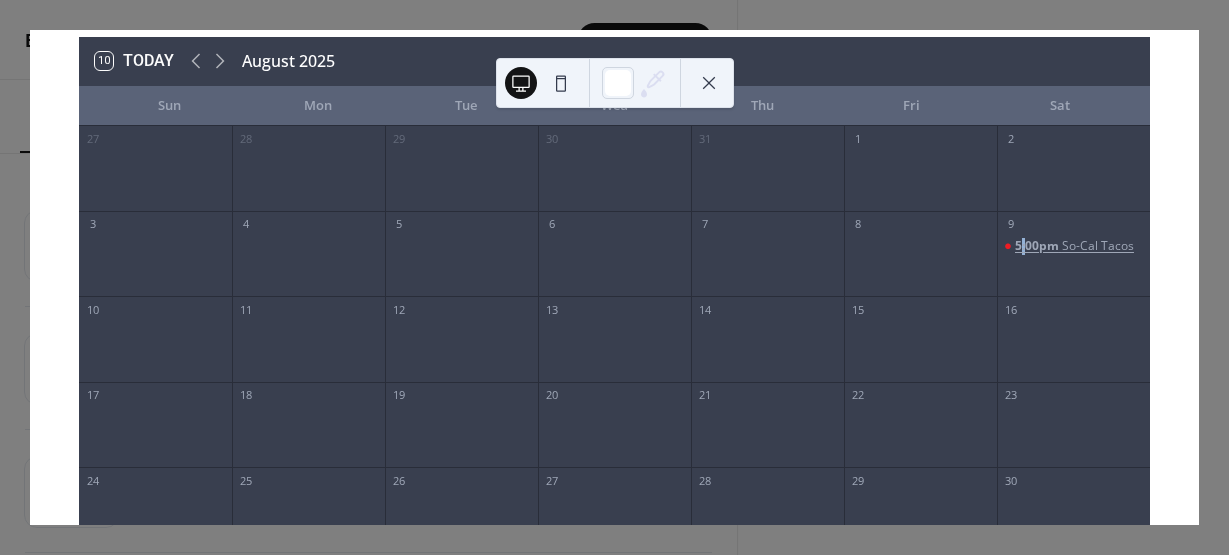 click on "5:00pm" at bounding box center (1038, 246) 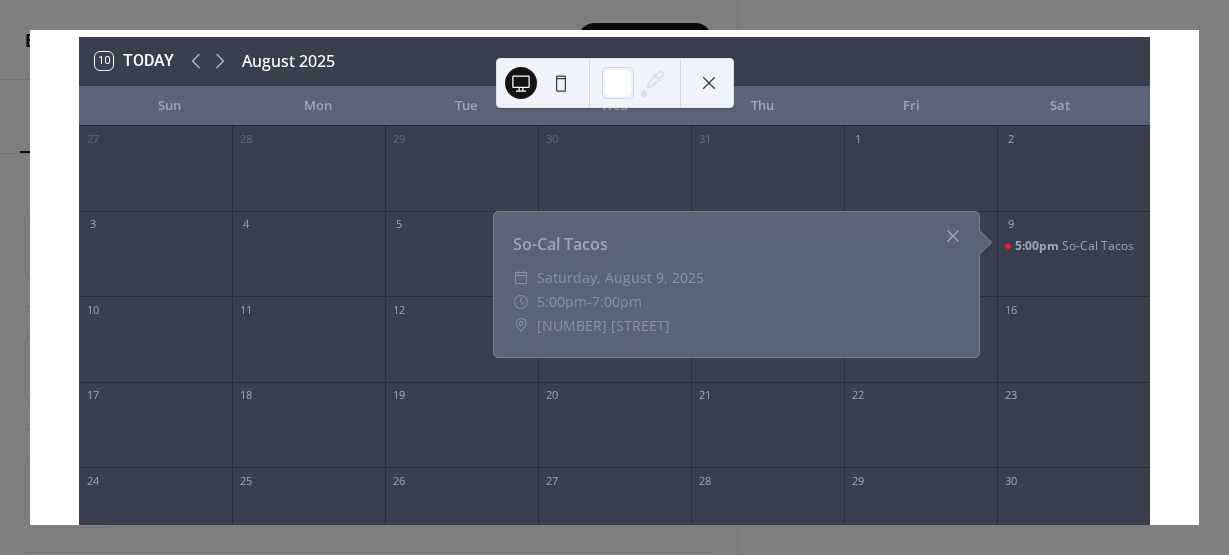 click at bounding box center (953, 236) 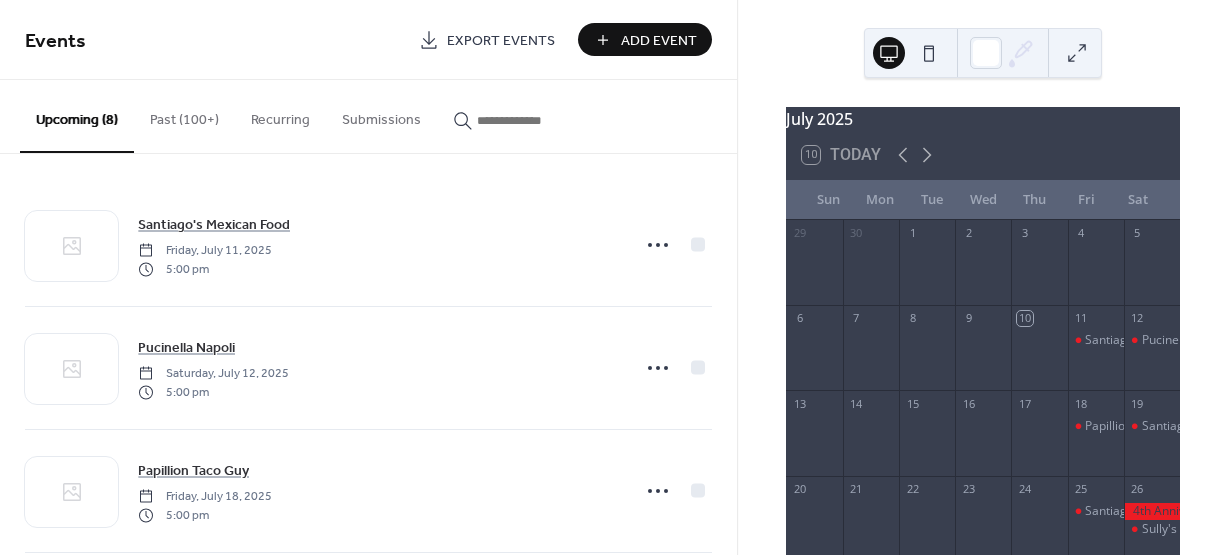 scroll, scrollTop: 0, scrollLeft: 0, axis: both 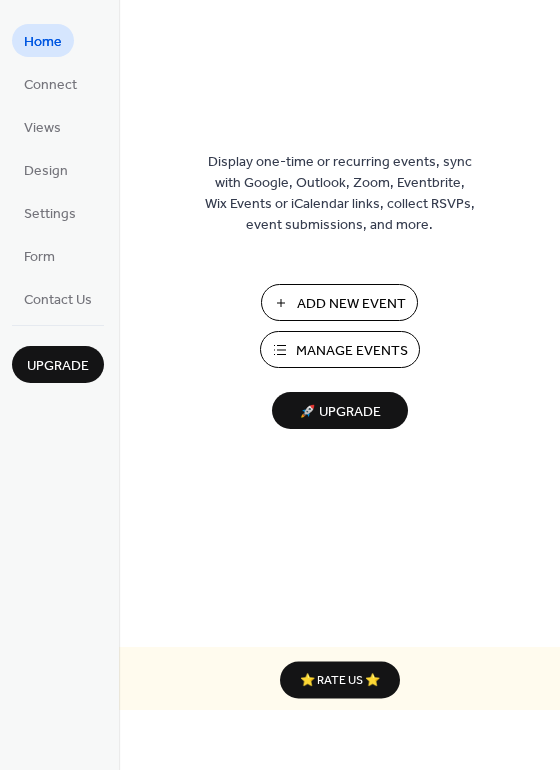 click on "Manage Events" at bounding box center [352, 351] 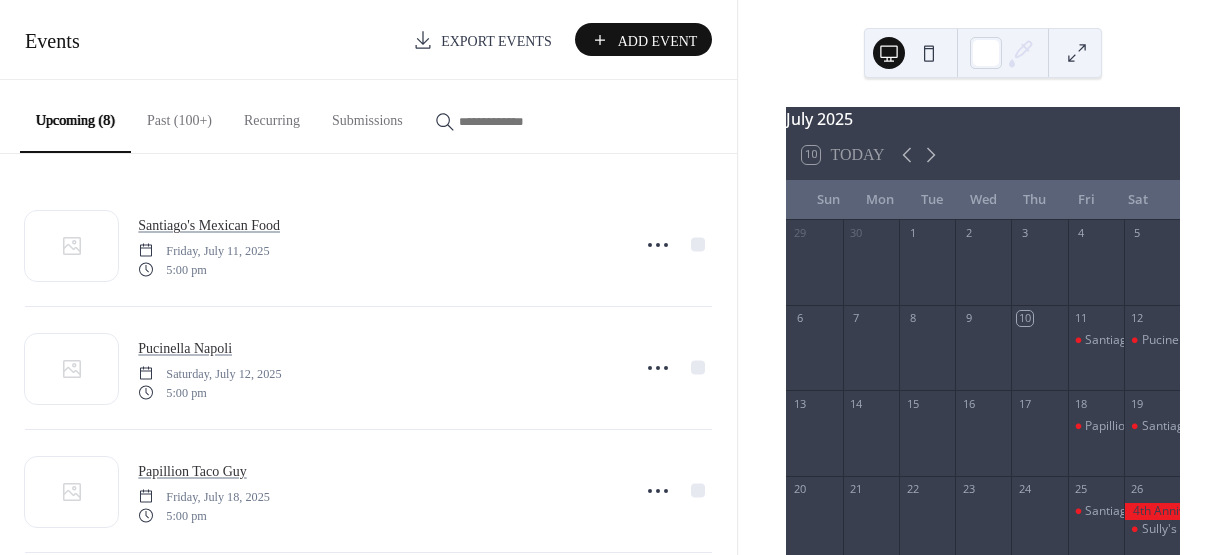 scroll, scrollTop: 0, scrollLeft: 0, axis: both 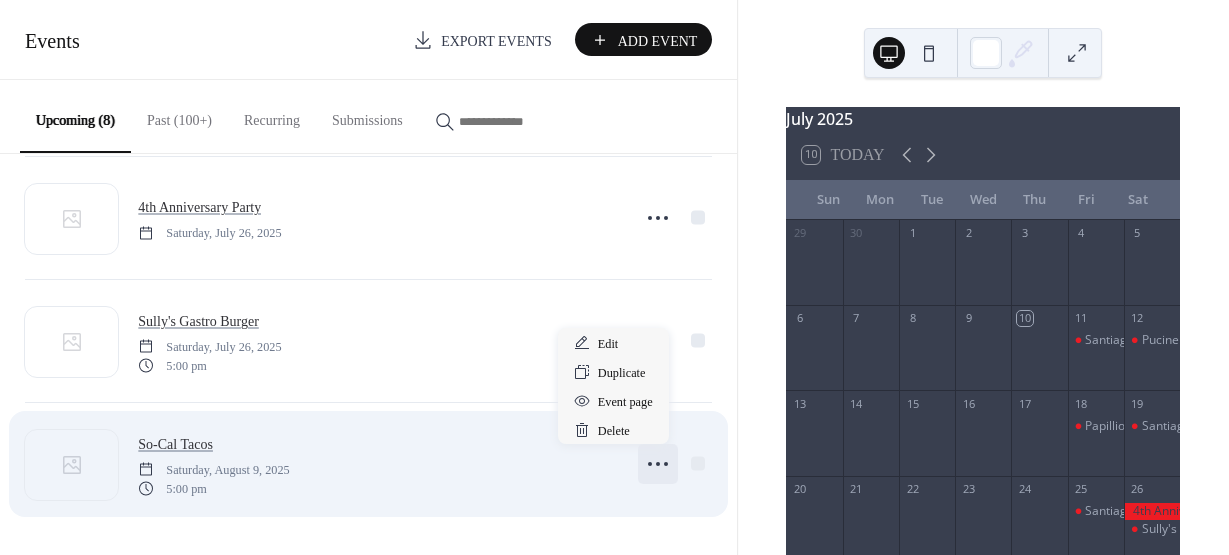 click 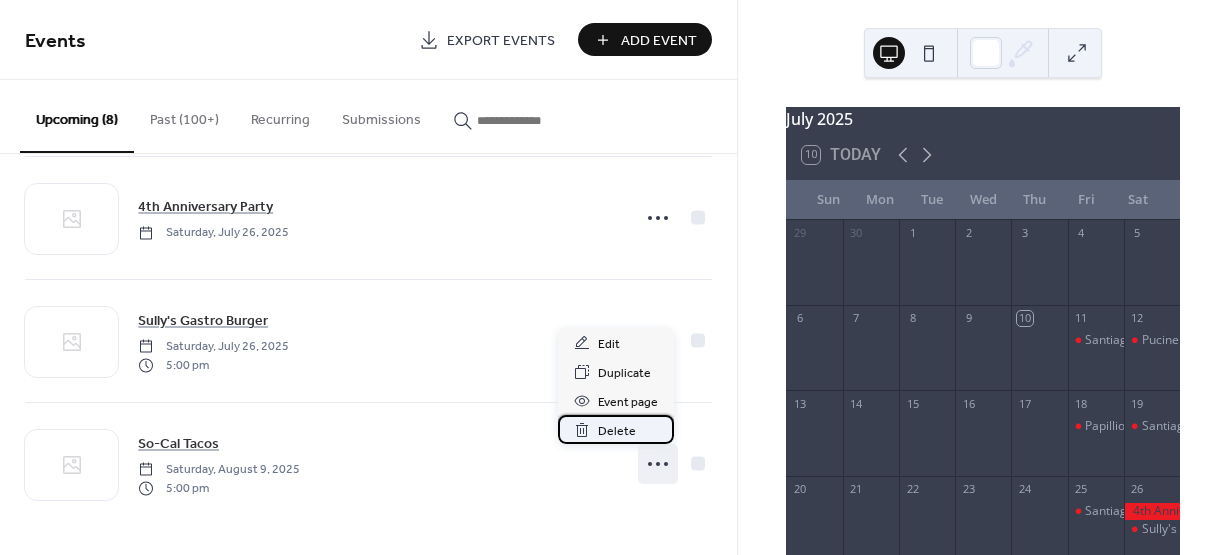 click on "Delete" at bounding box center (617, 431) 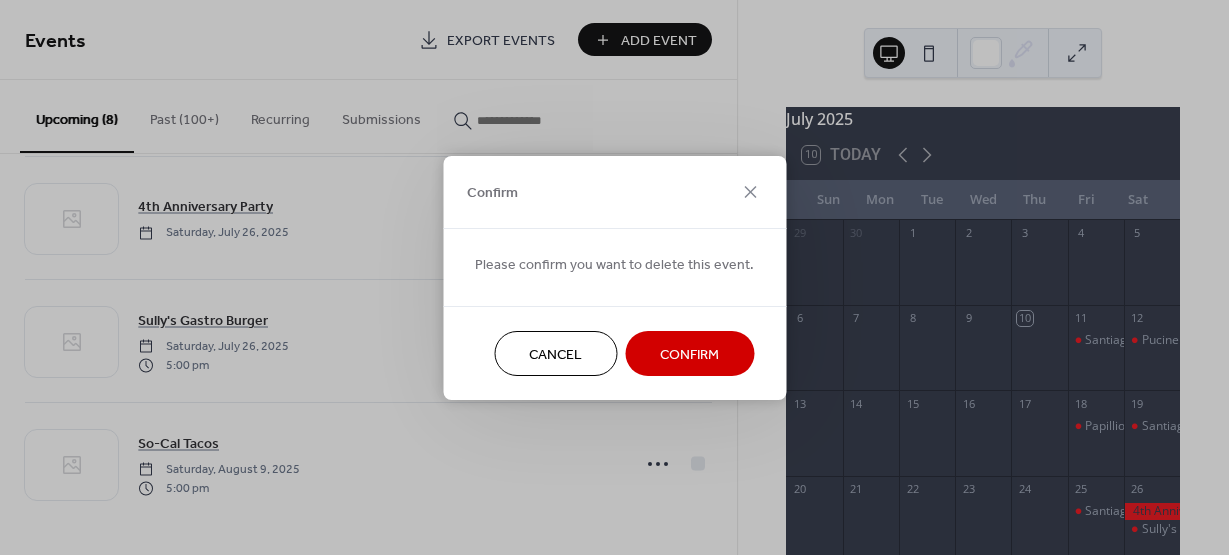 click on "Confirm" at bounding box center [689, 354] 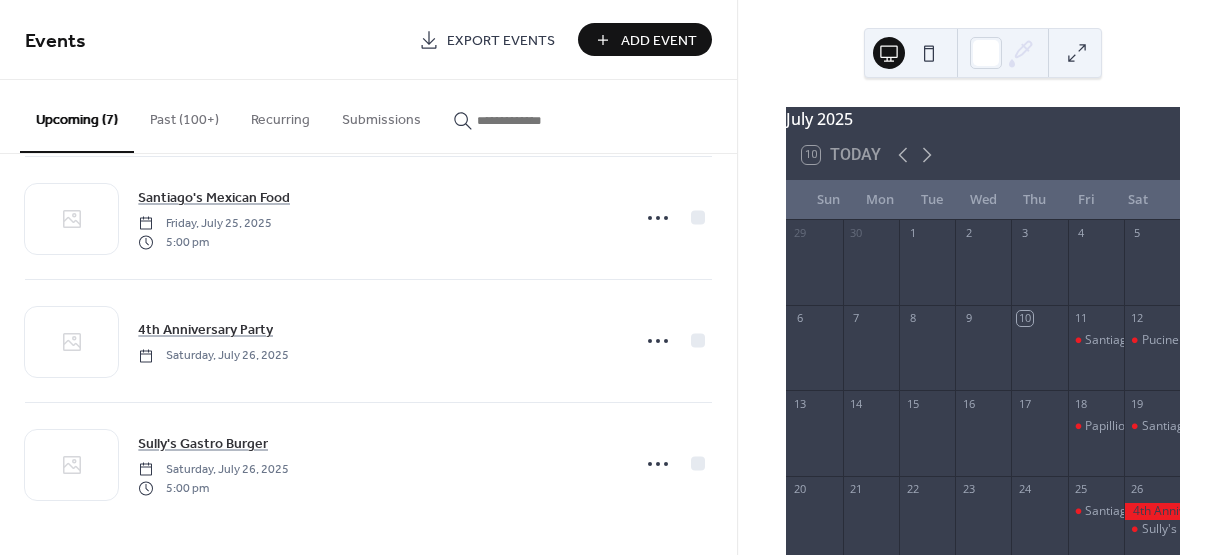 scroll, scrollTop: 519, scrollLeft: 0, axis: vertical 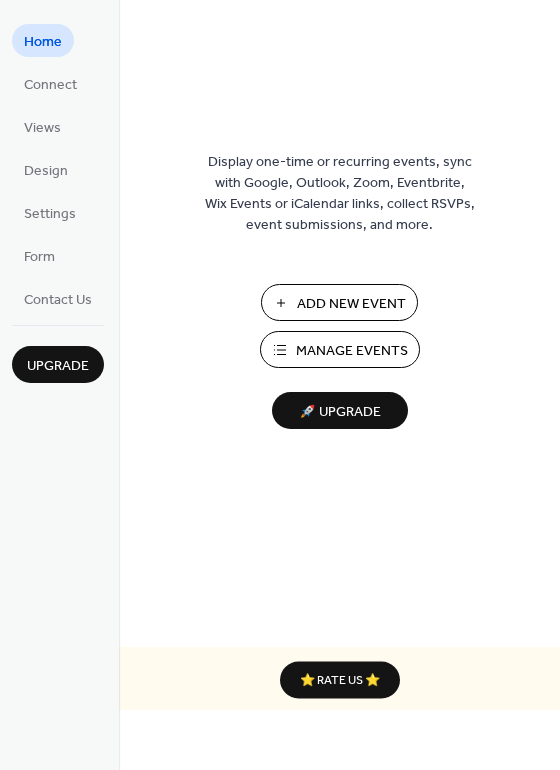 click on "Add New Event" at bounding box center (351, 304) 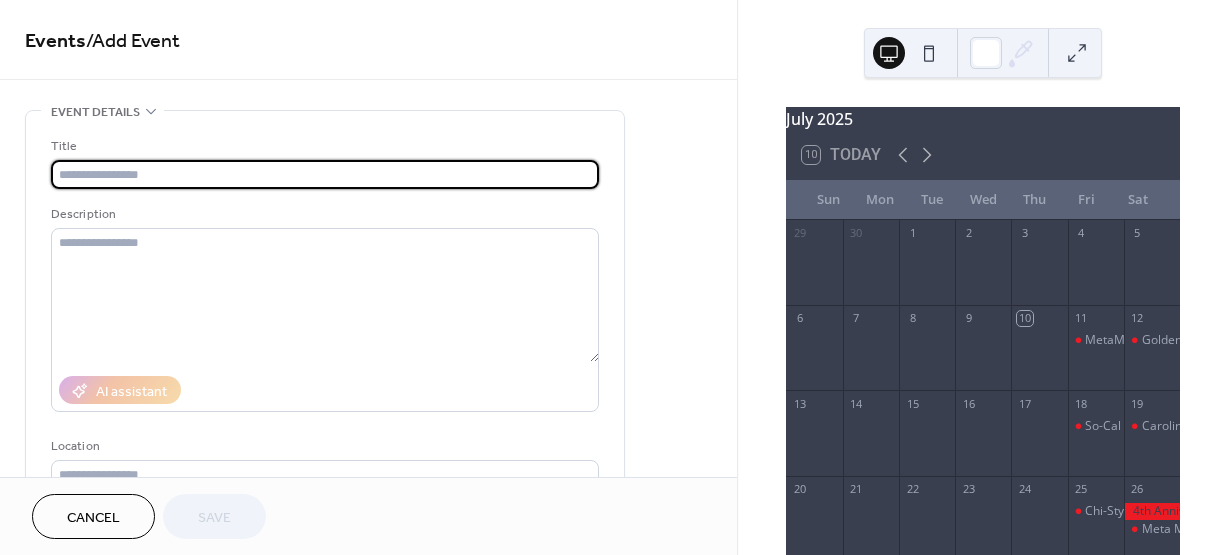 scroll, scrollTop: 0, scrollLeft: 0, axis: both 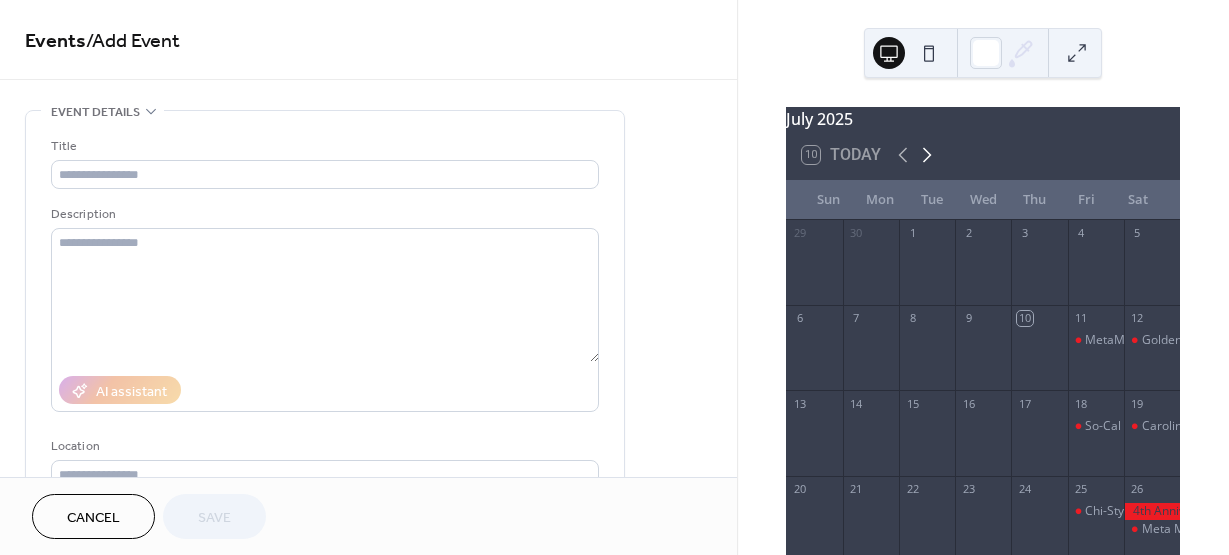click 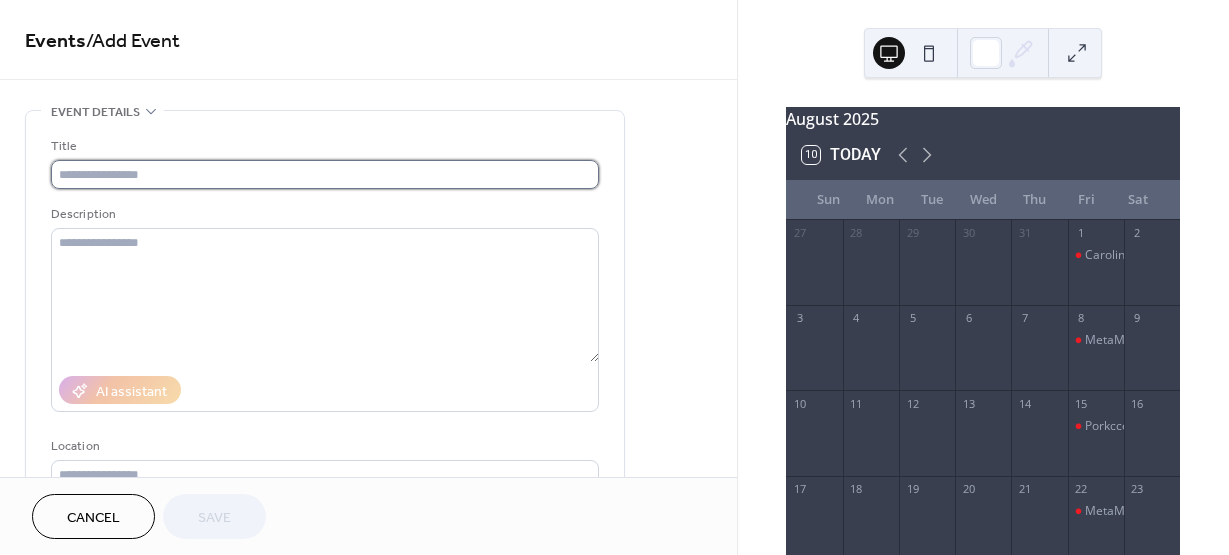 click at bounding box center (325, 174) 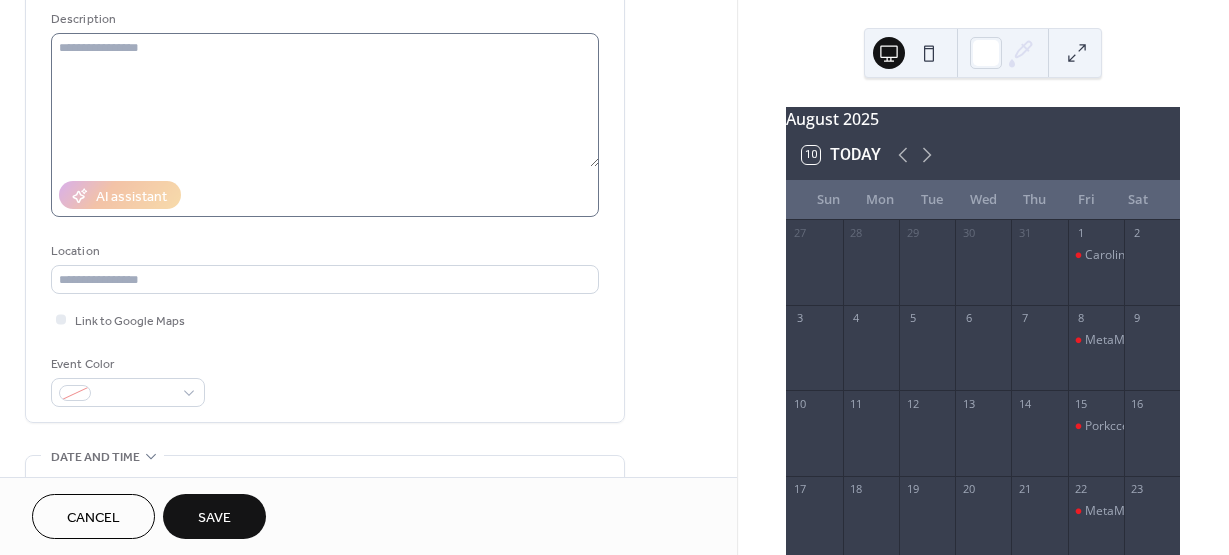 scroll, scrollTop: 300, scrollLeft: 0, axis: vertical 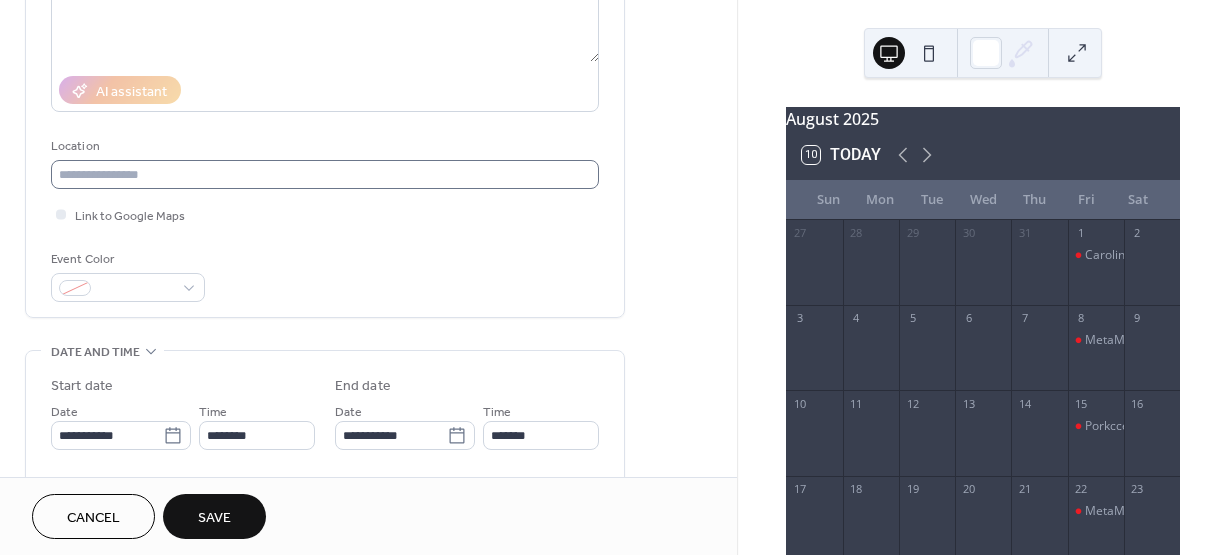 type on "**********" 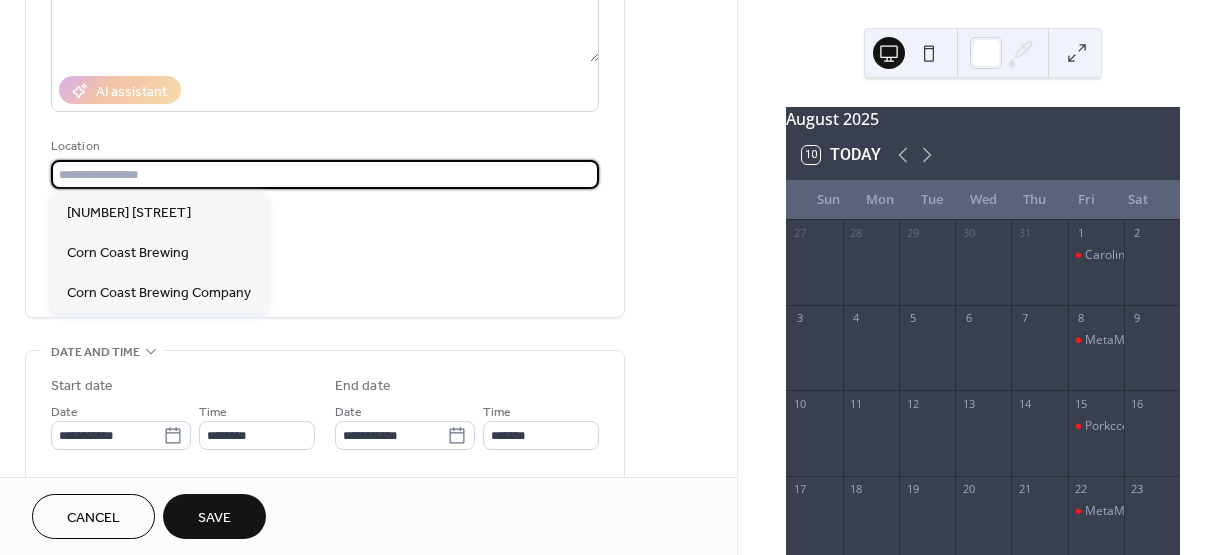 click at bounding box center (325, 174) 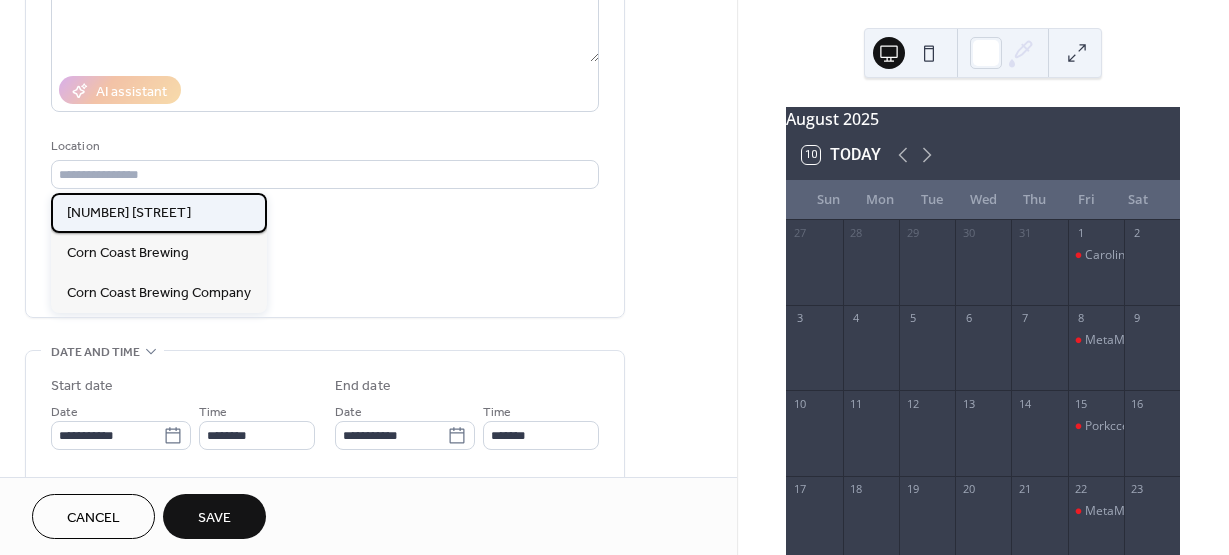click on "[NUMBER] [STREET]" at bounding box center (159, 213) 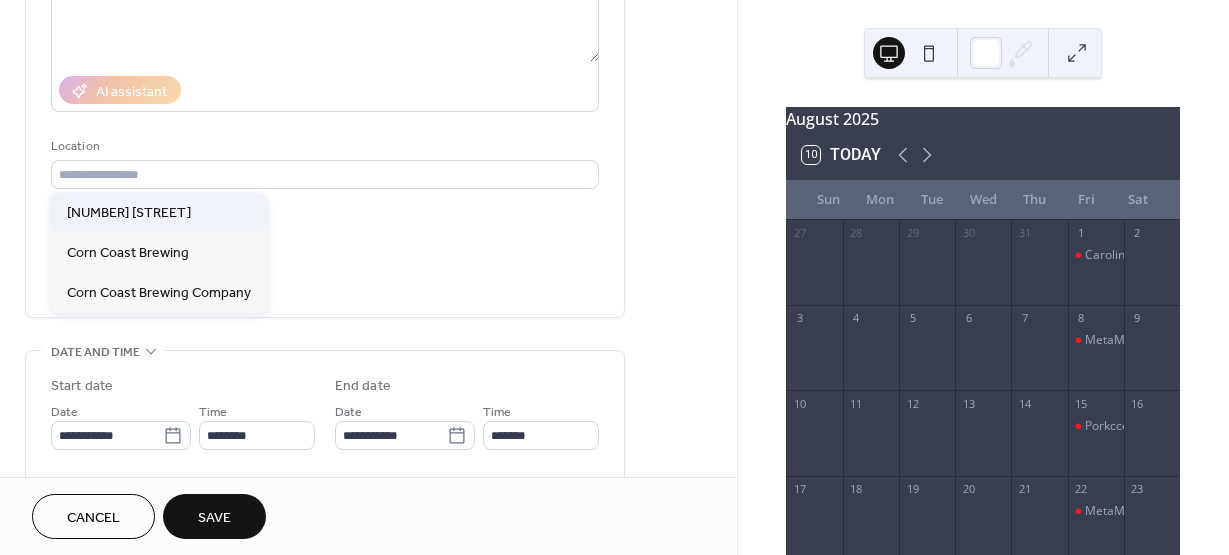 type on "**********" 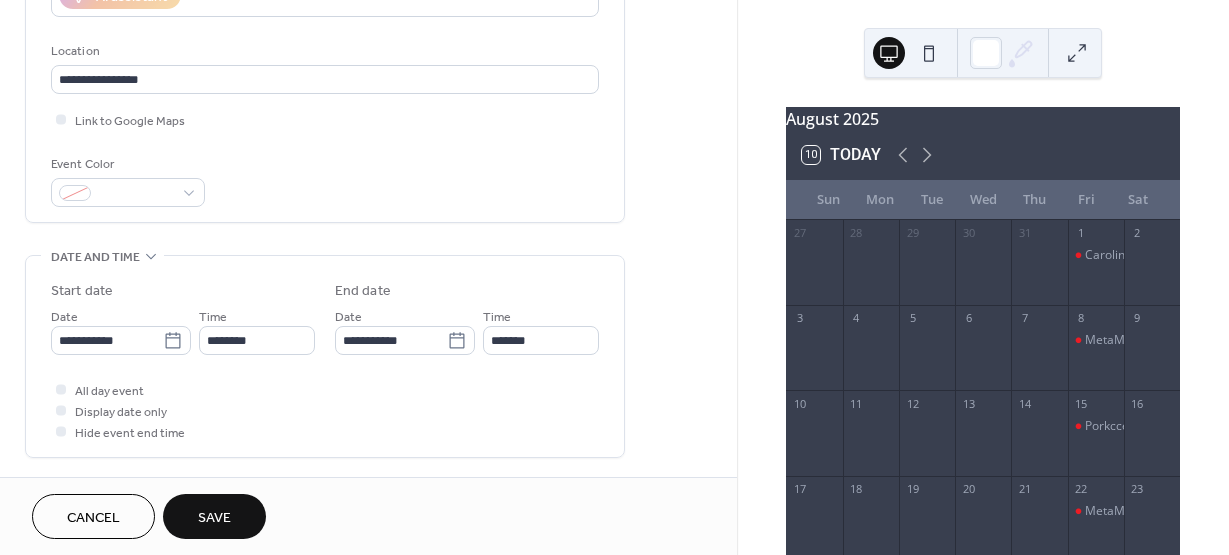 scroll, scrollTop: 400, scrollLeft: 0, axis: vertical 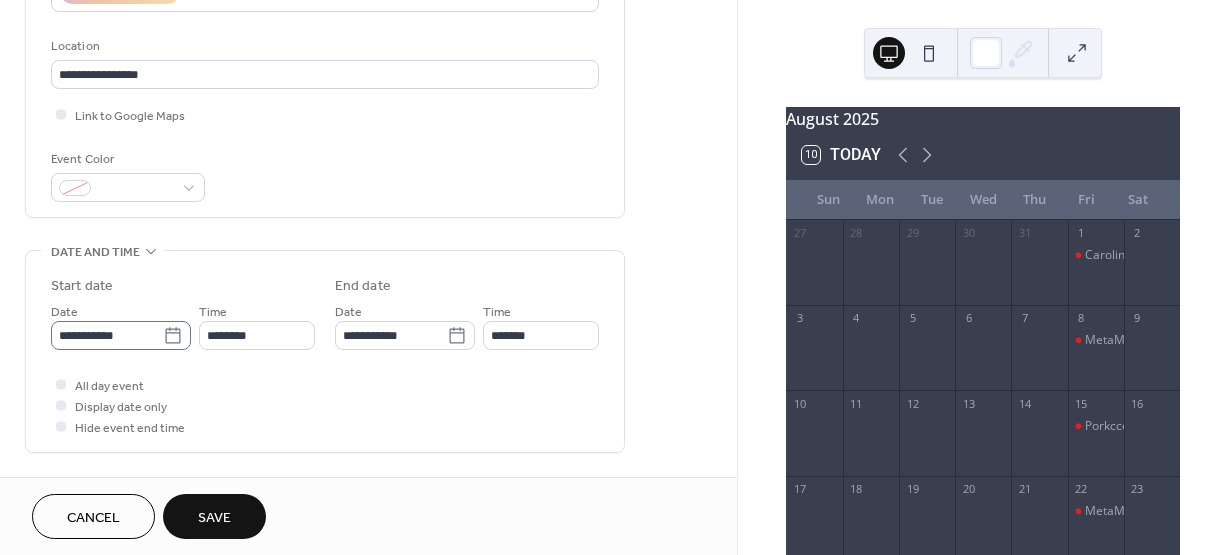 click on "**********" at bounding box center [614, 277] 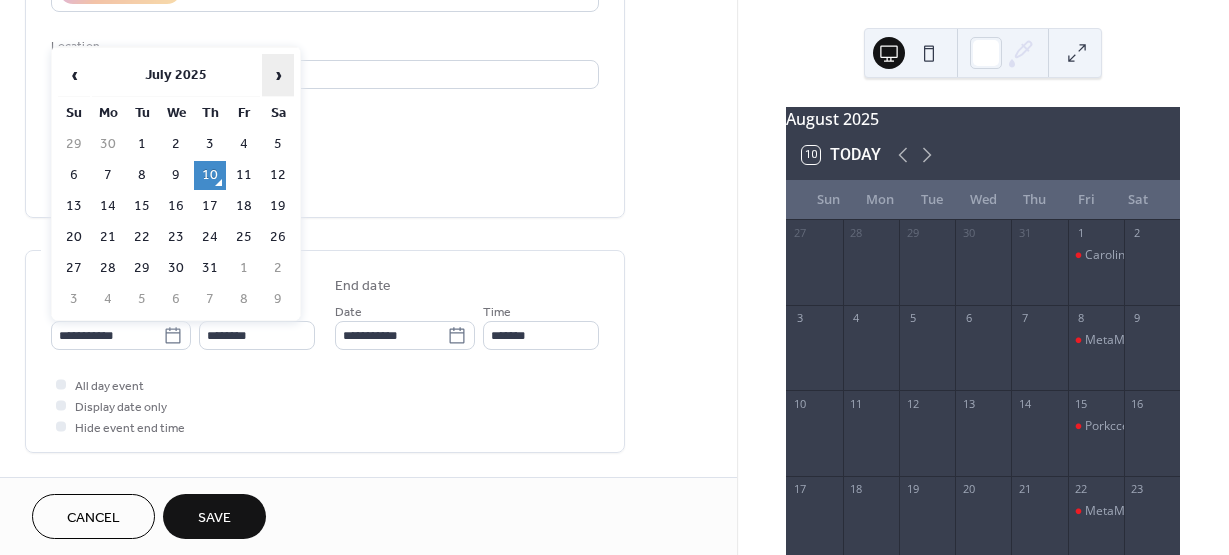 click on "›" at bounding box center [278, 75] 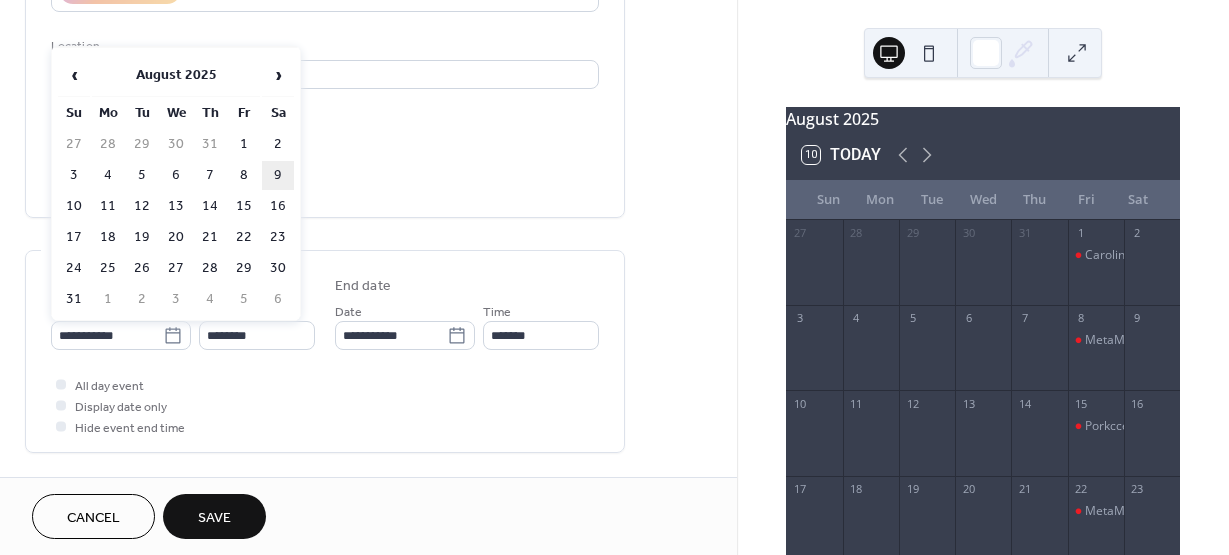 click on "9" at bounding box center (278, 175) 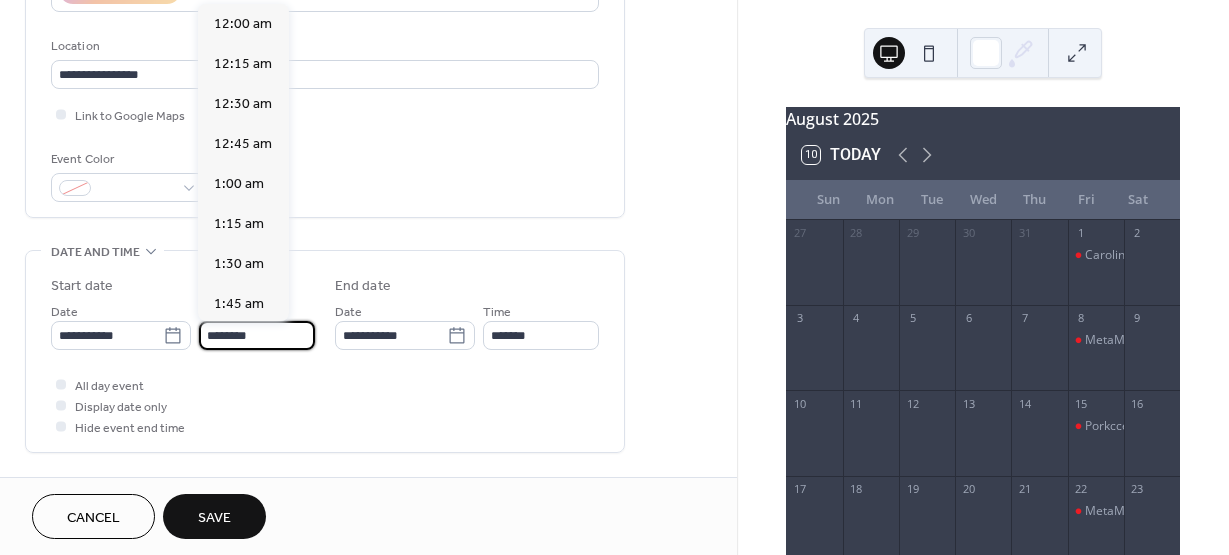 click on "********" at bounding box center [257, 335] 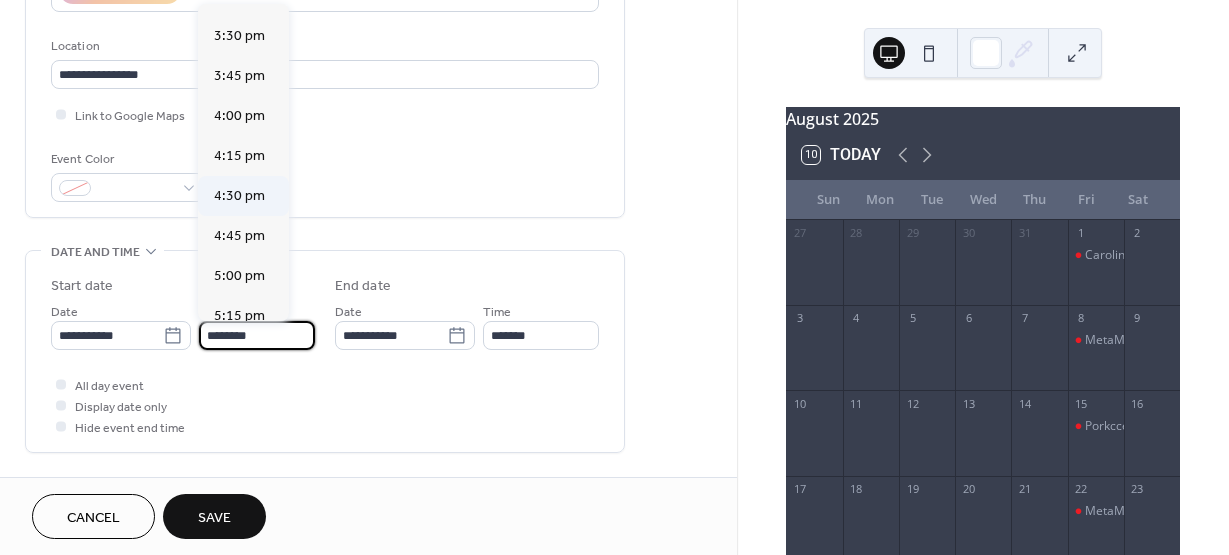 scroll, scrollTop: 2568, scrollLeft: 0, axis: vertical 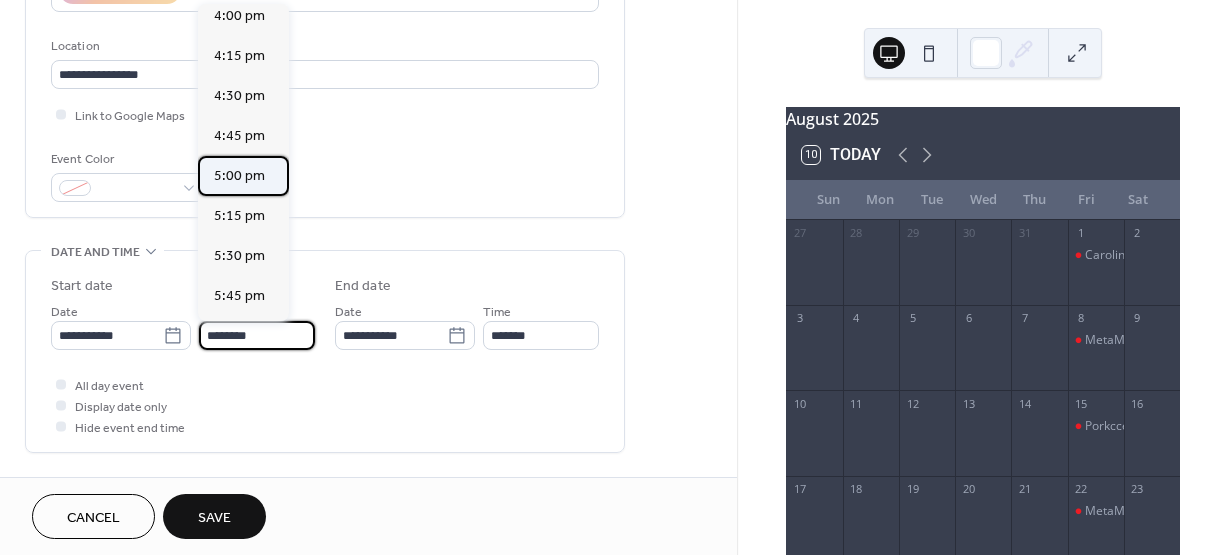 click on "5:00 pm" at bounding box center [239, 176] 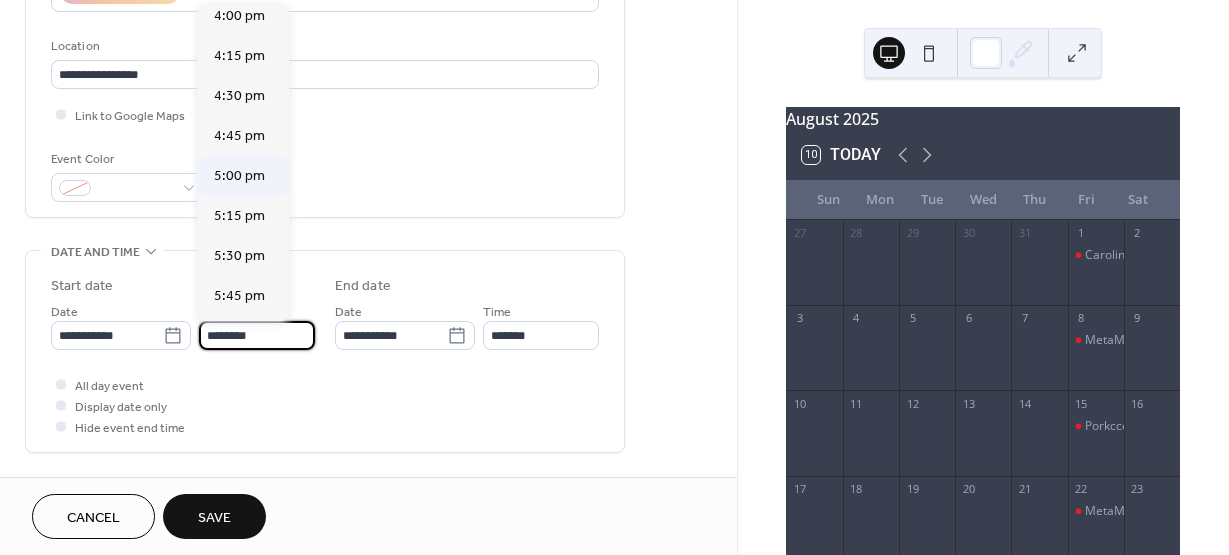 type on "*******" 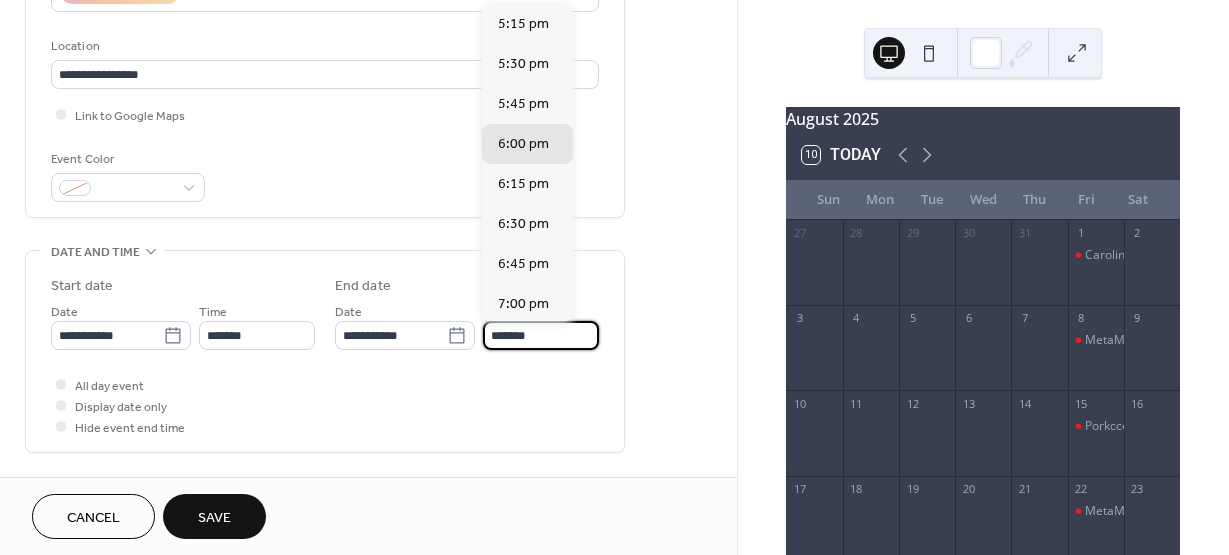 click on "*******" at bounding box center [541, 335] 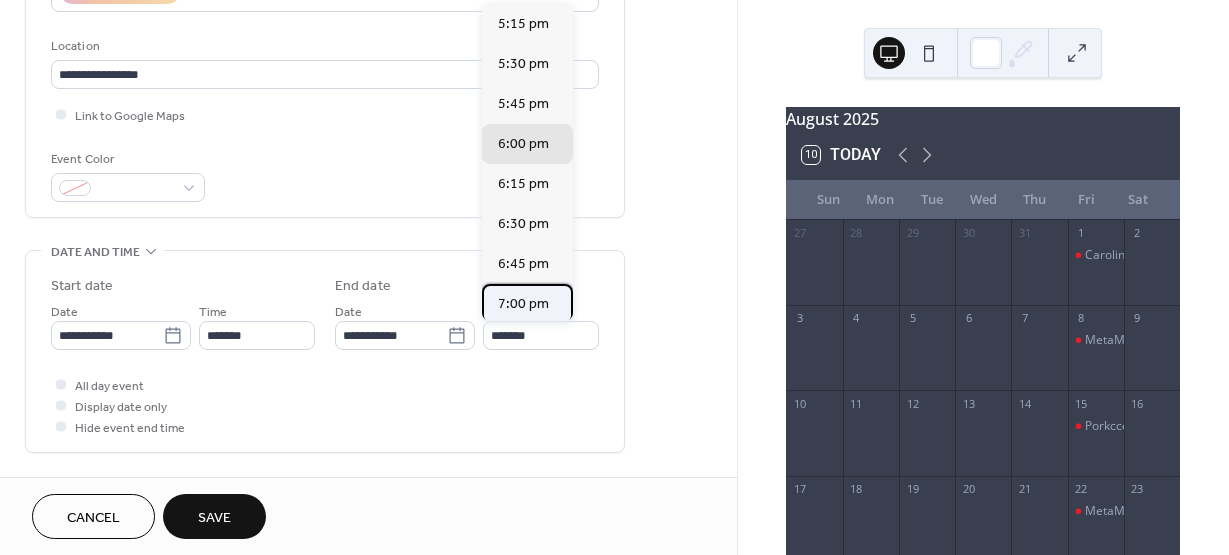 click on "7:00 pm" at bounding box center [523, 304] 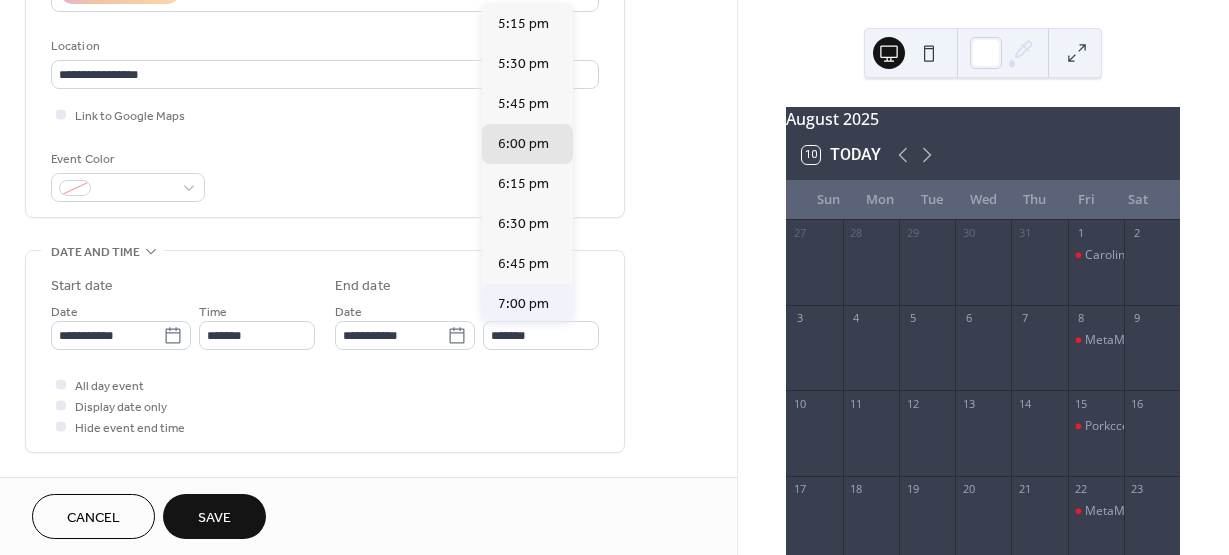 type on "*******" 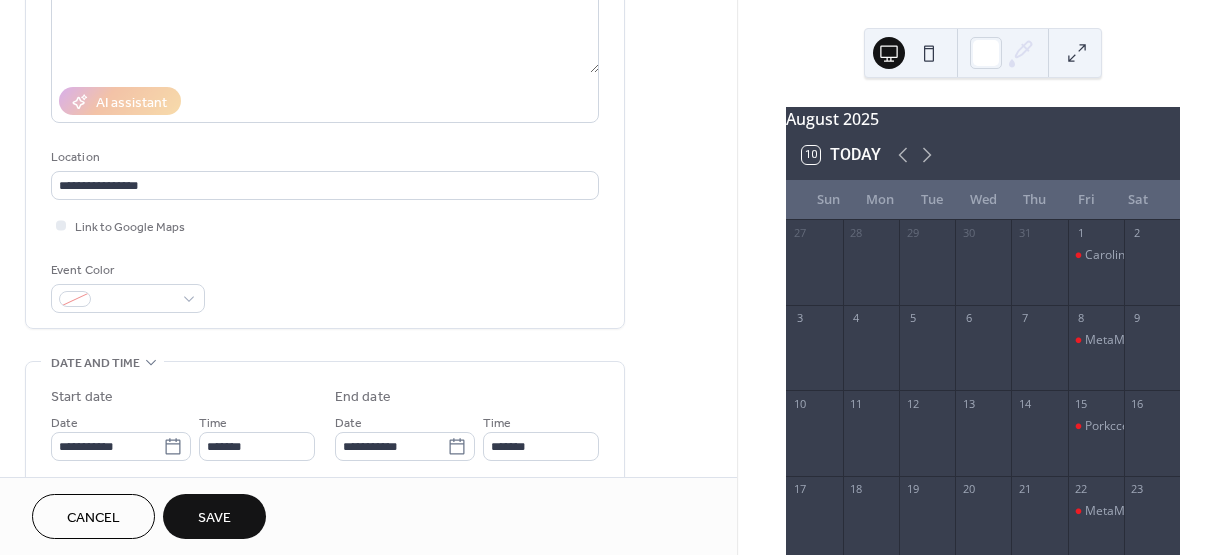 scroll, scrollTop: 300, scrollLeft: 0, axis: vertical 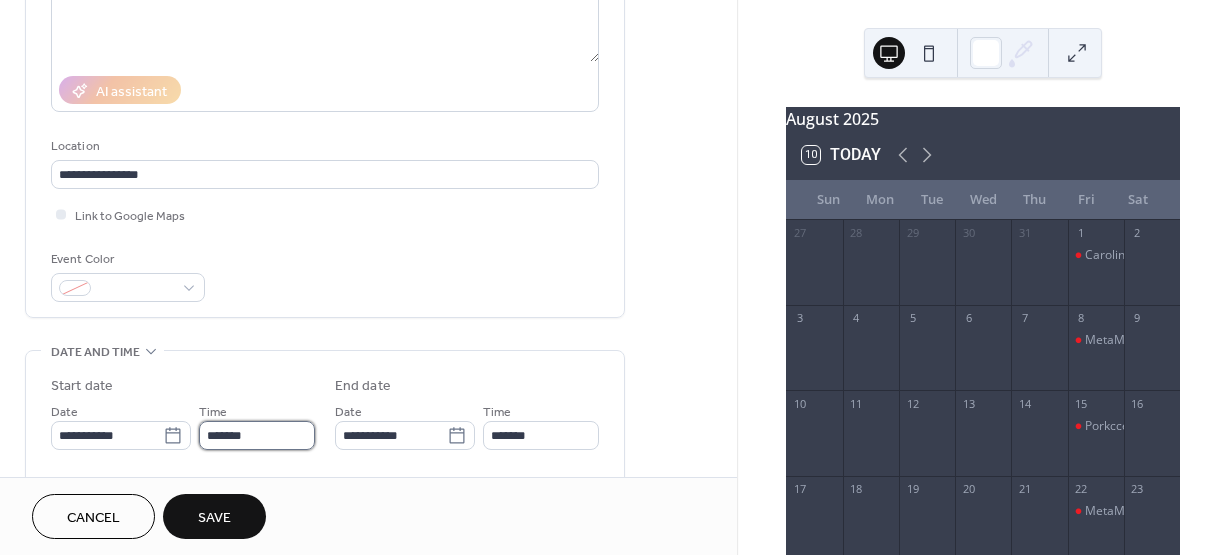 click on "*******" at bounding box center [257, 435] 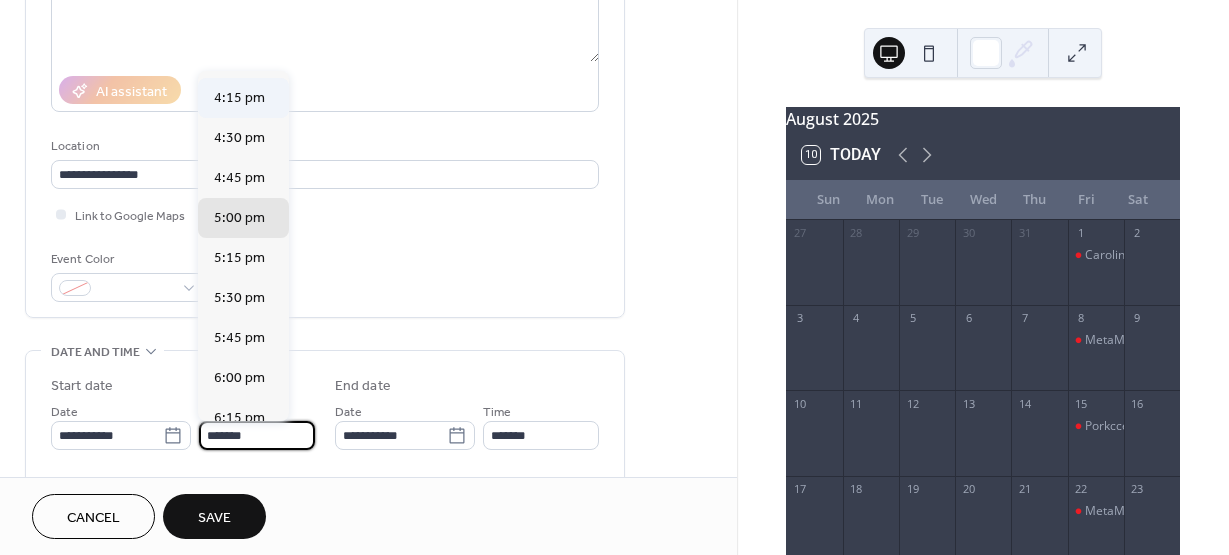 scroll, scrollTop: 2588, scrollLeft: 0, axis: vertical 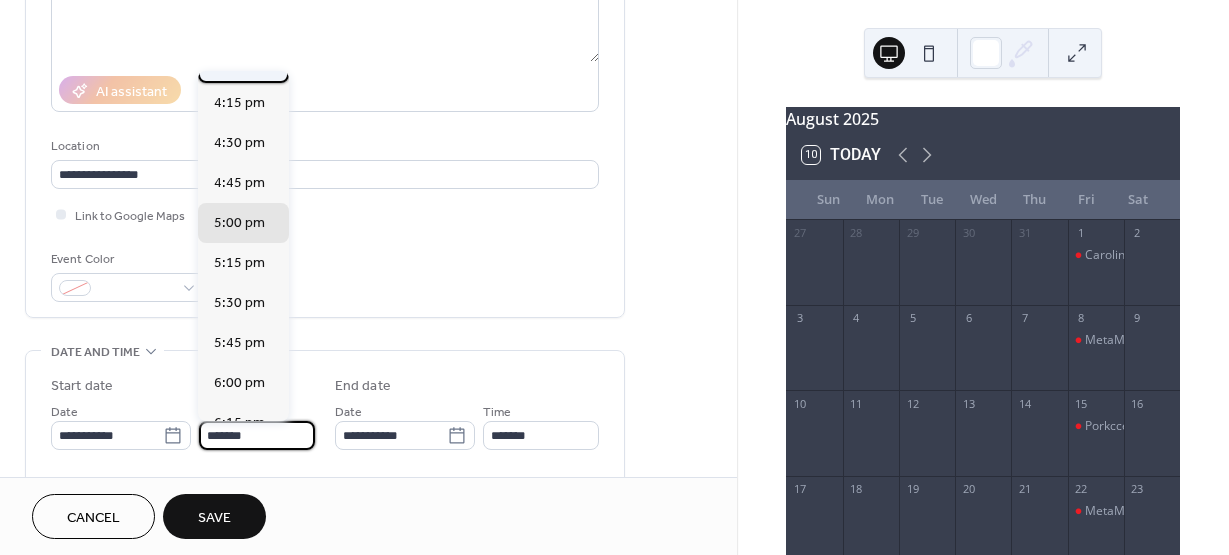 click on "4:00 pm" at bounding box center [239, 63] 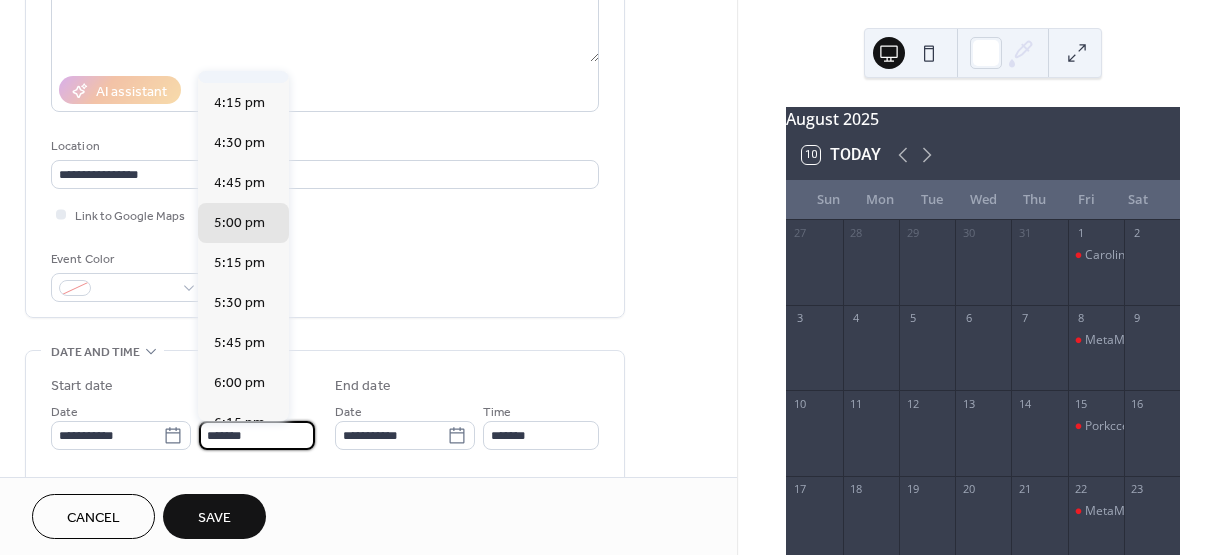 type on "*******" 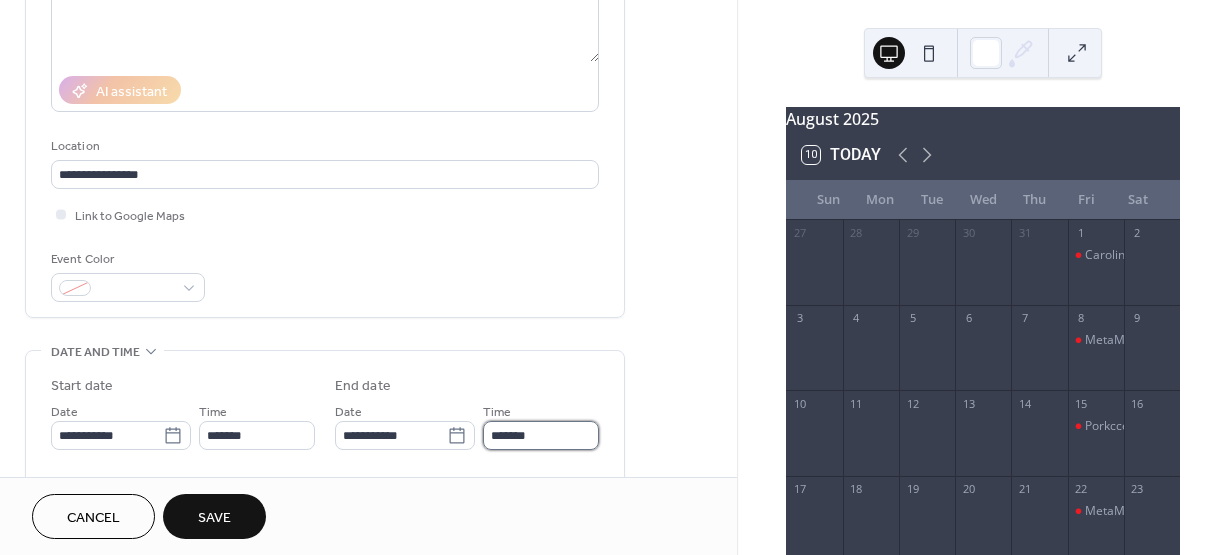 click on "*******" at bounding box center [541, 435] 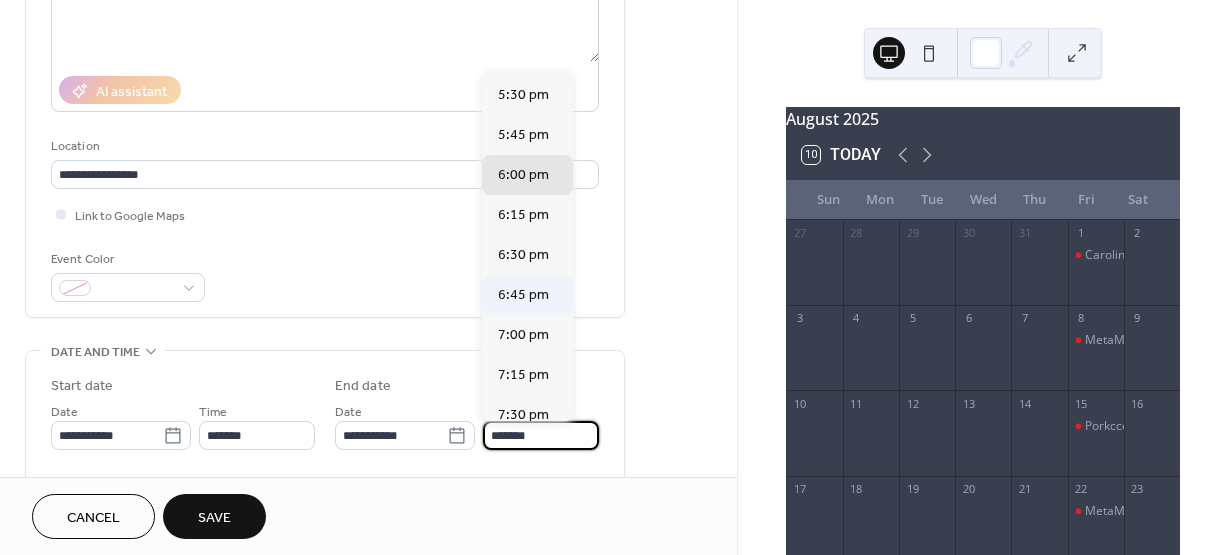 scroll, scrollTop: 200, scrollLeft: 0, axis: vertical 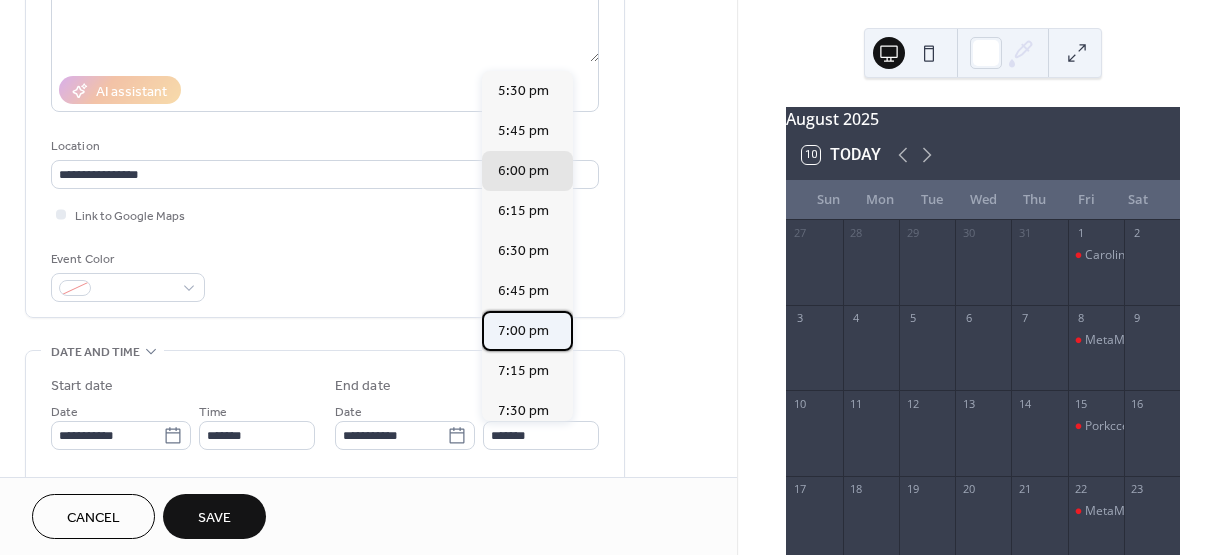 click on "7:00 pm" at bounding box center (523, 331) 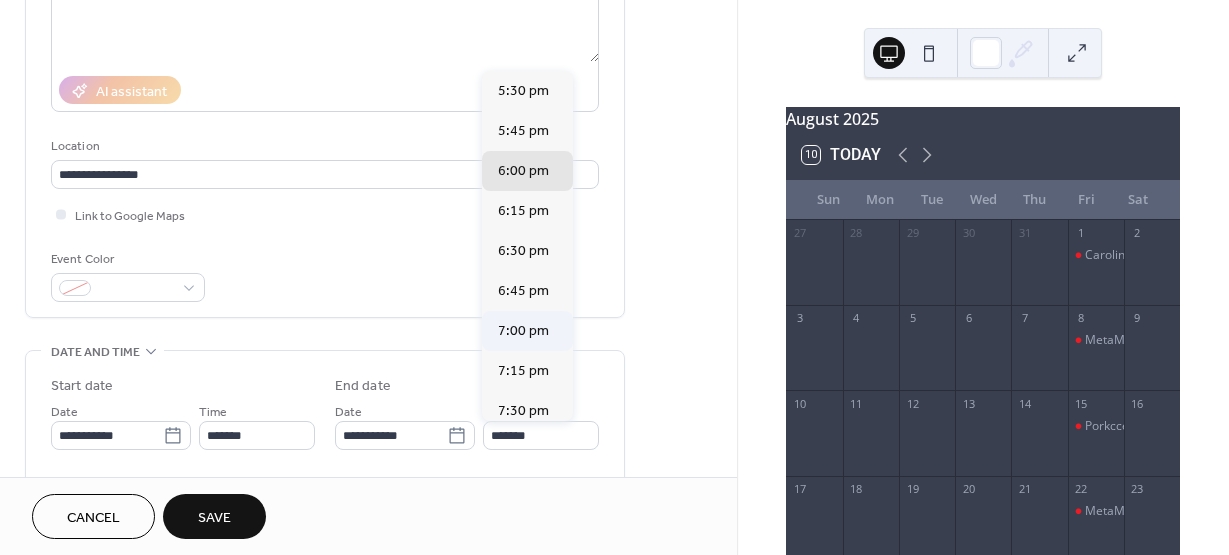type on "*******" 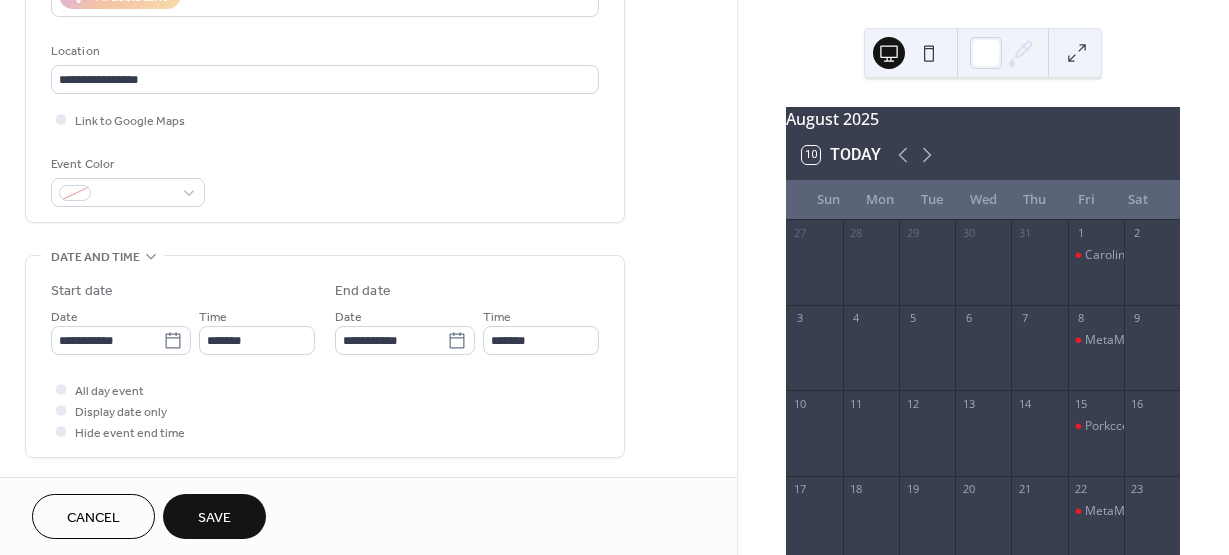 scroll, scrollTop: 400, scrollLeft: 0, axis: vertical 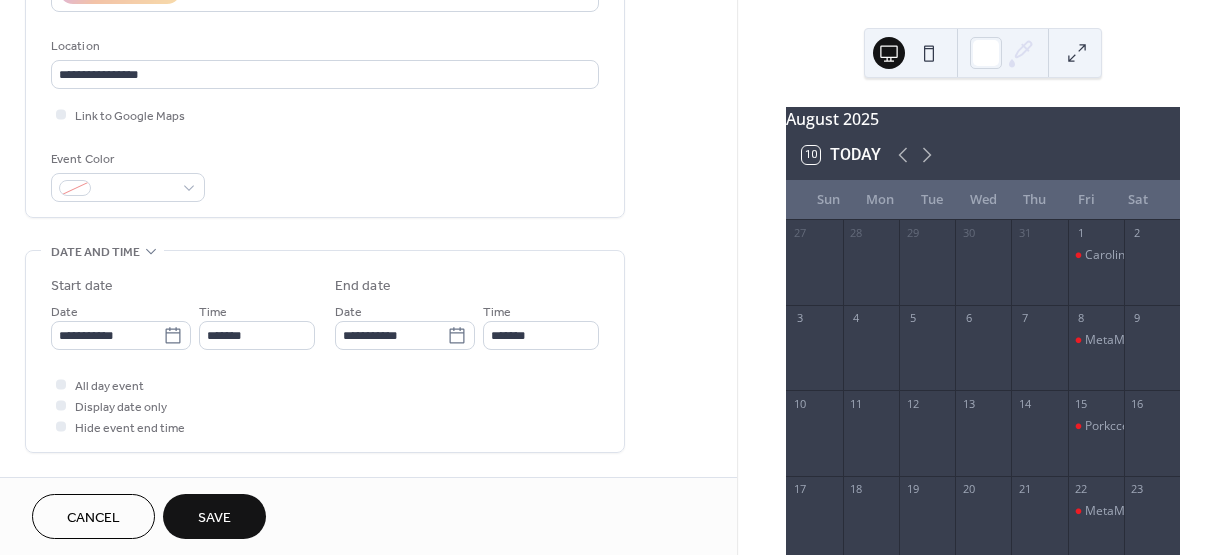 click on "Save" at bounding box center [214, 518] 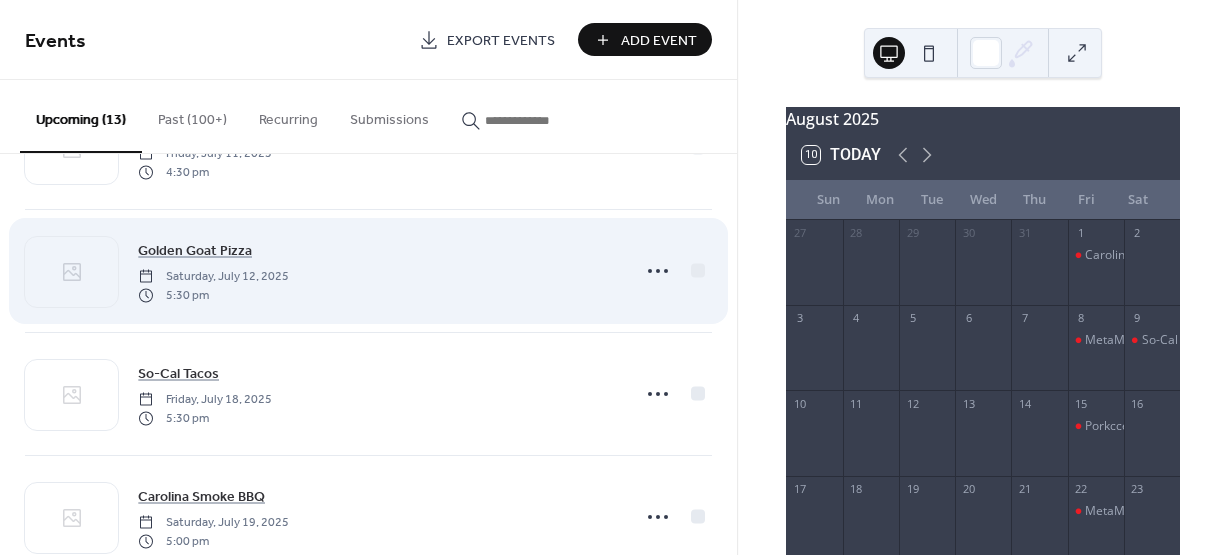 scroll, scrollTop: 100, scrollLeft: 0, axis: vertical 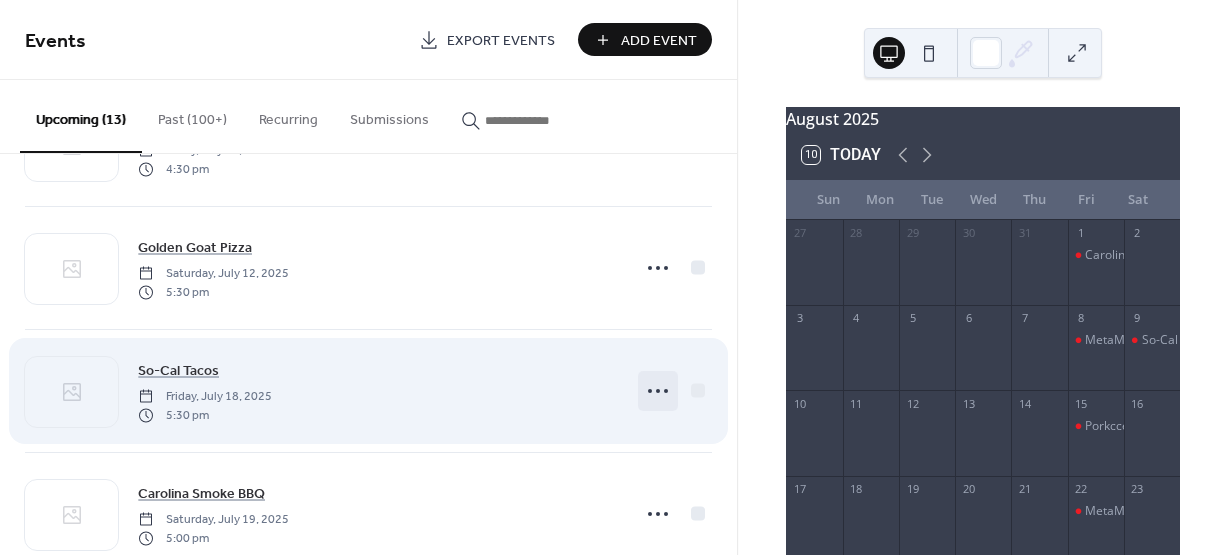 click 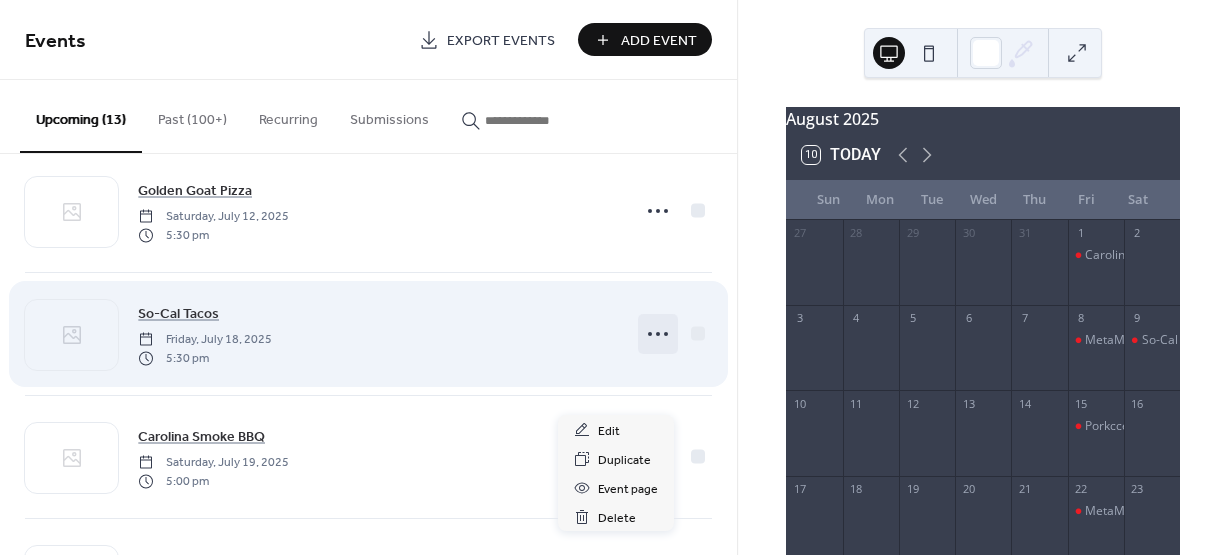 scroll, scrollTop: 200, scrollLeft: 0, axis: vertical 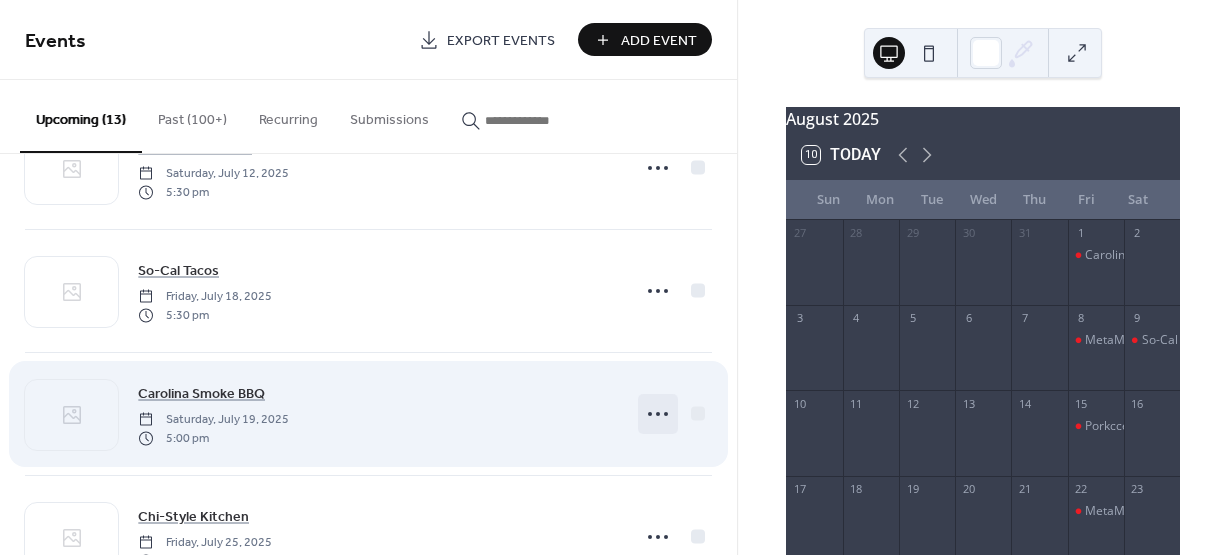 click 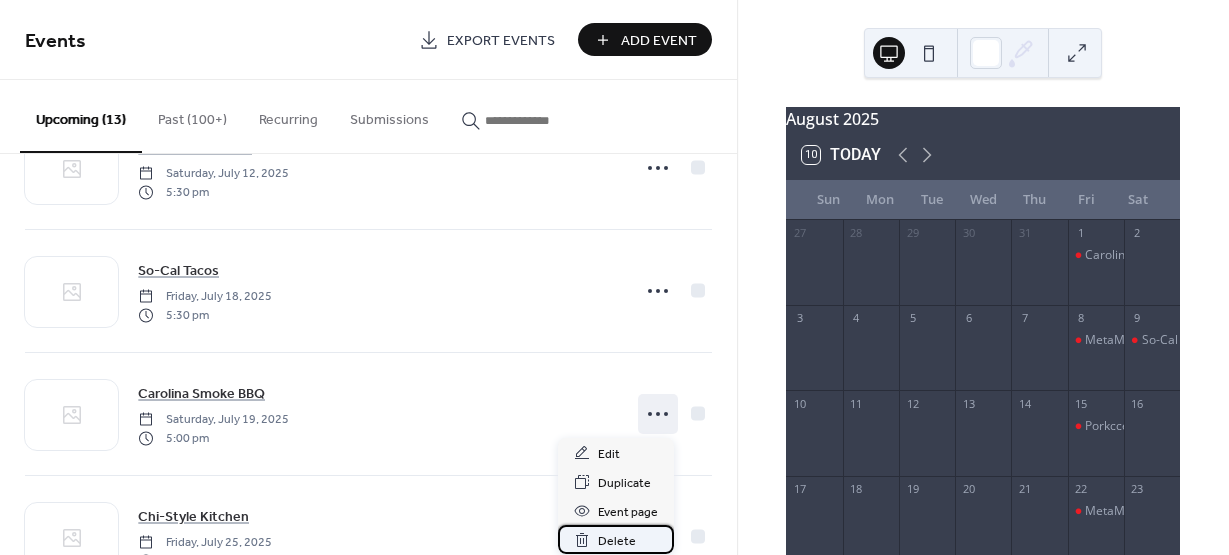 click on "Delete" at bounding box center (617, 541) 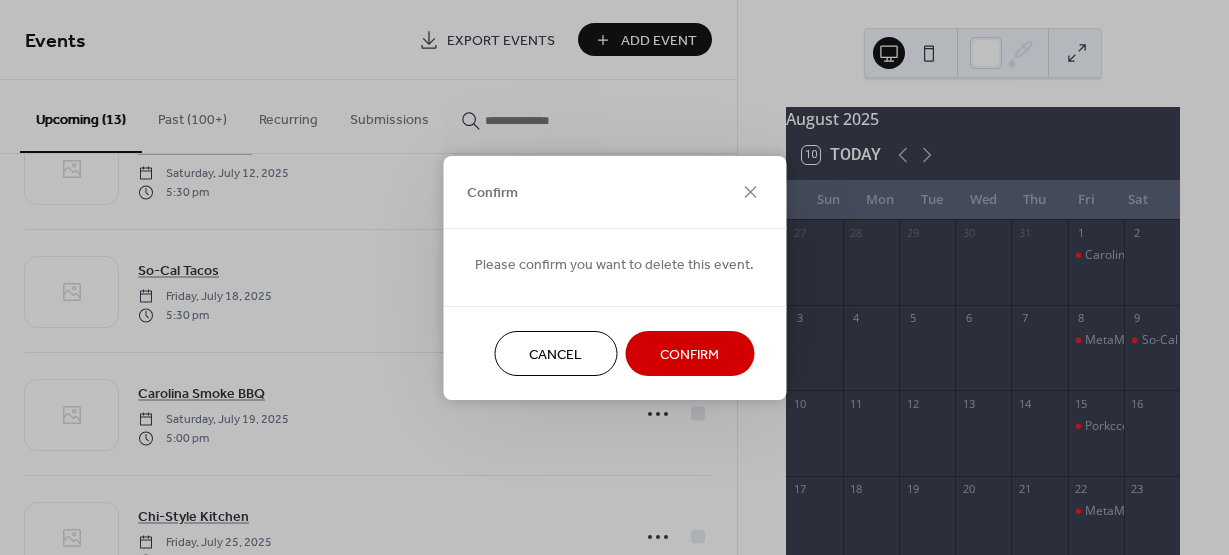 click on "Confirm" at bounding box center (689, 354) 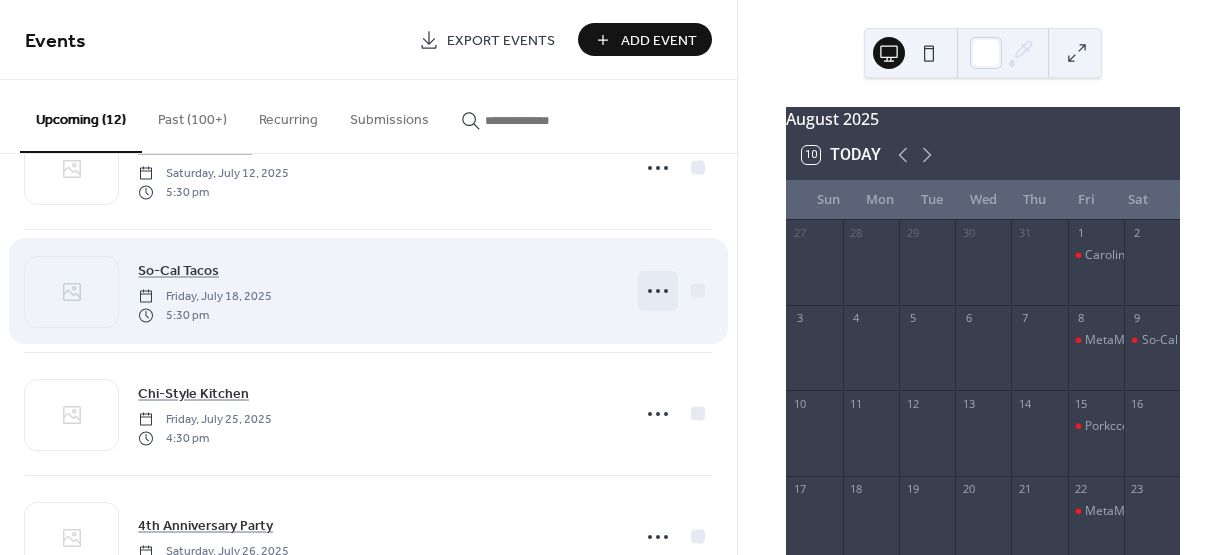 click 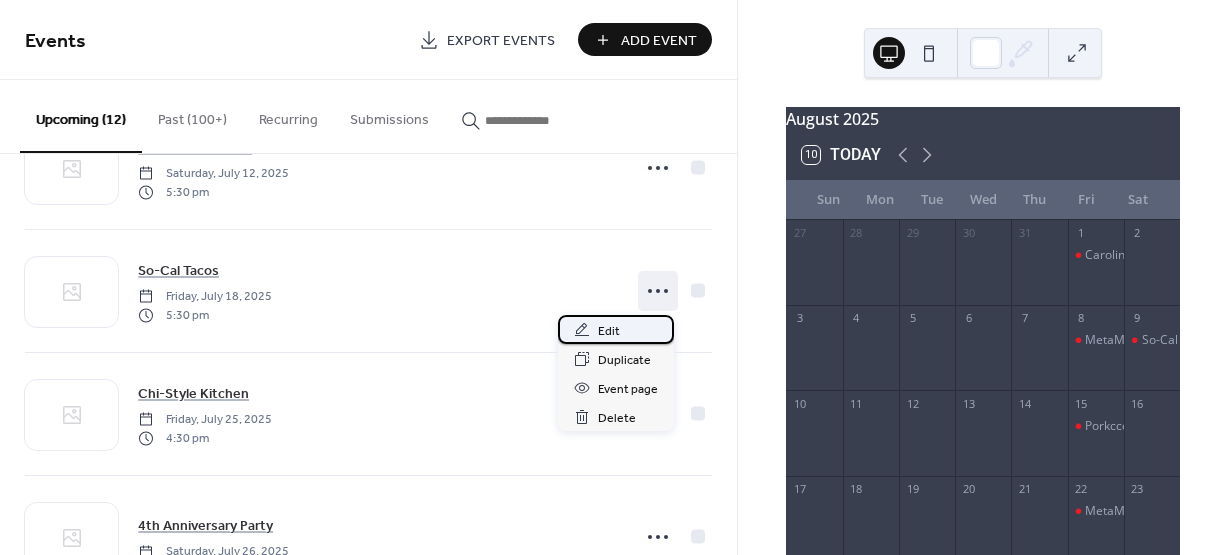 click on "Edit" at bounding box center (609, 331) 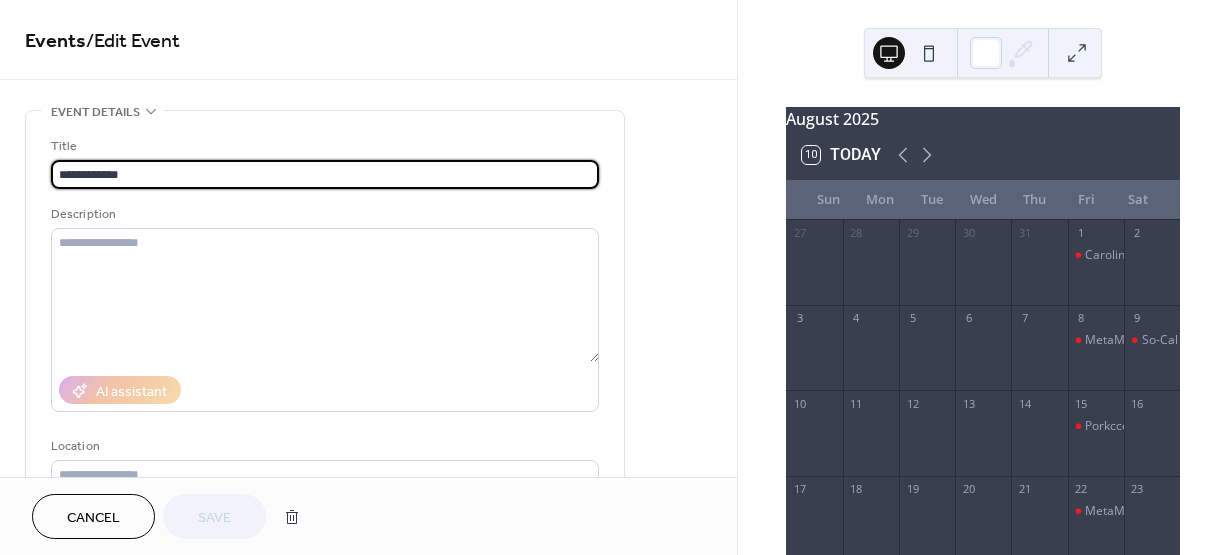 drag, startPoint x: 108, startPoint y: 164, endPoint x: -10, endPoint y: 159, distance: 118.10589 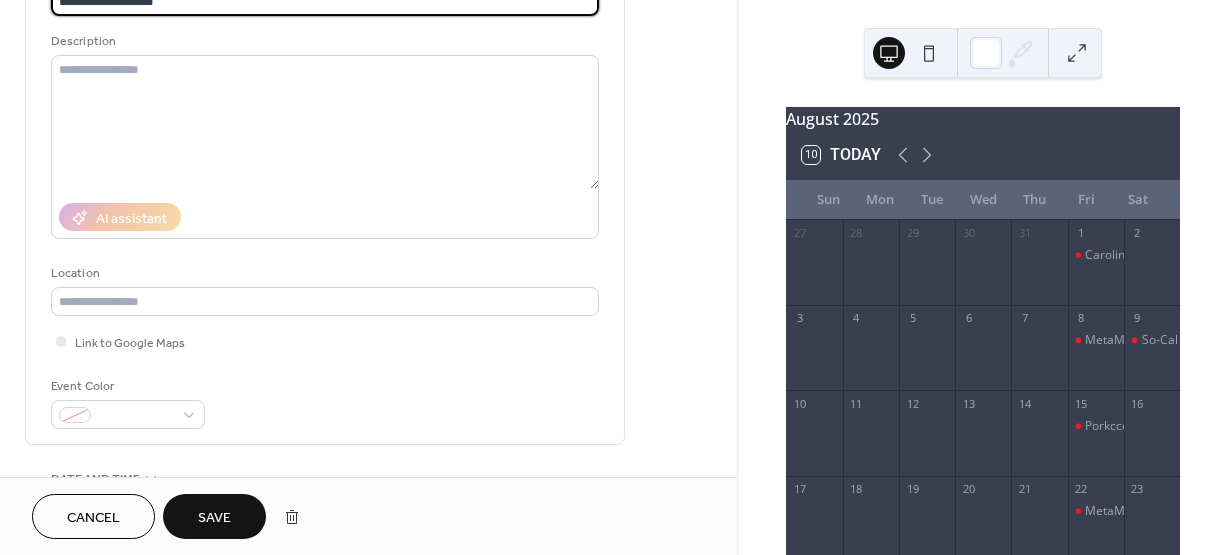 scroll, scrollTop: 200, scrollLeft: 0, axis: vertical 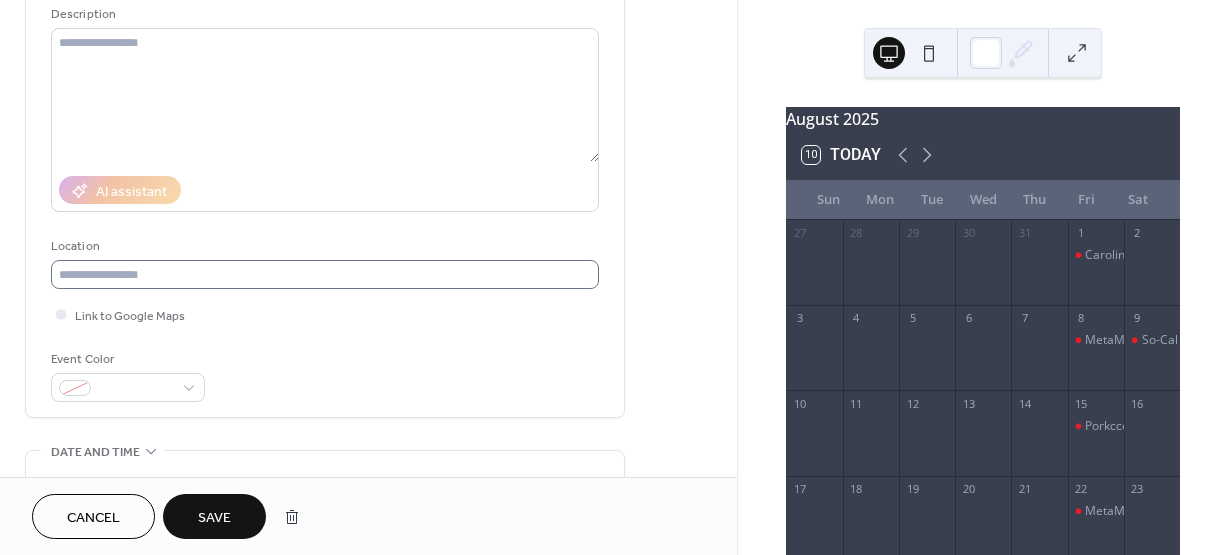 type on "**********" 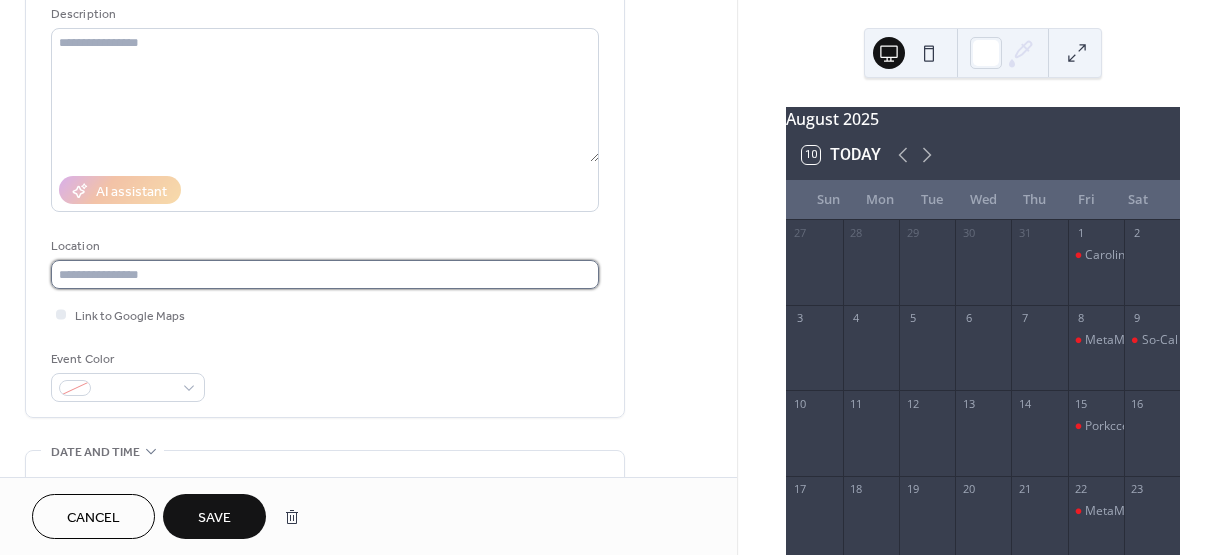 click at bounding box center (325, 274) 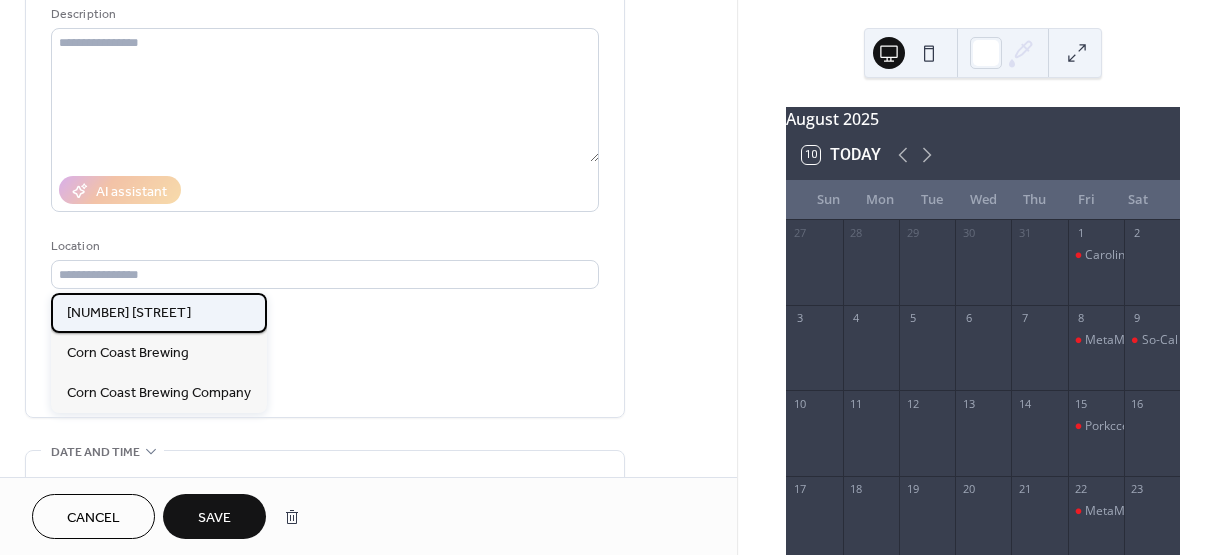 click on "[NUMBER] [STREET]" at bounding box center [129, 313] 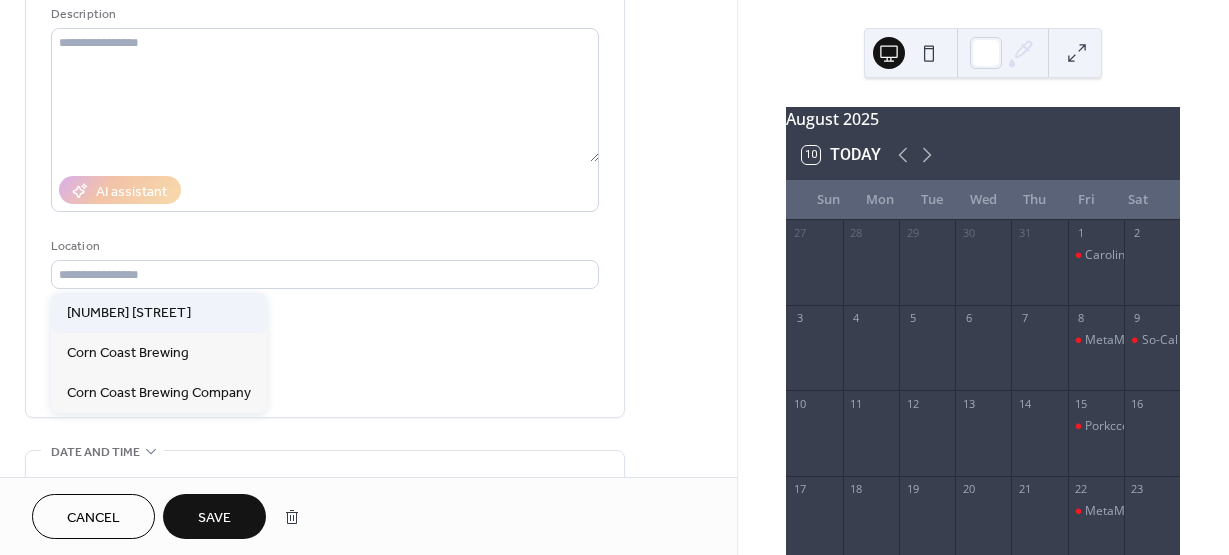 type on "**********" 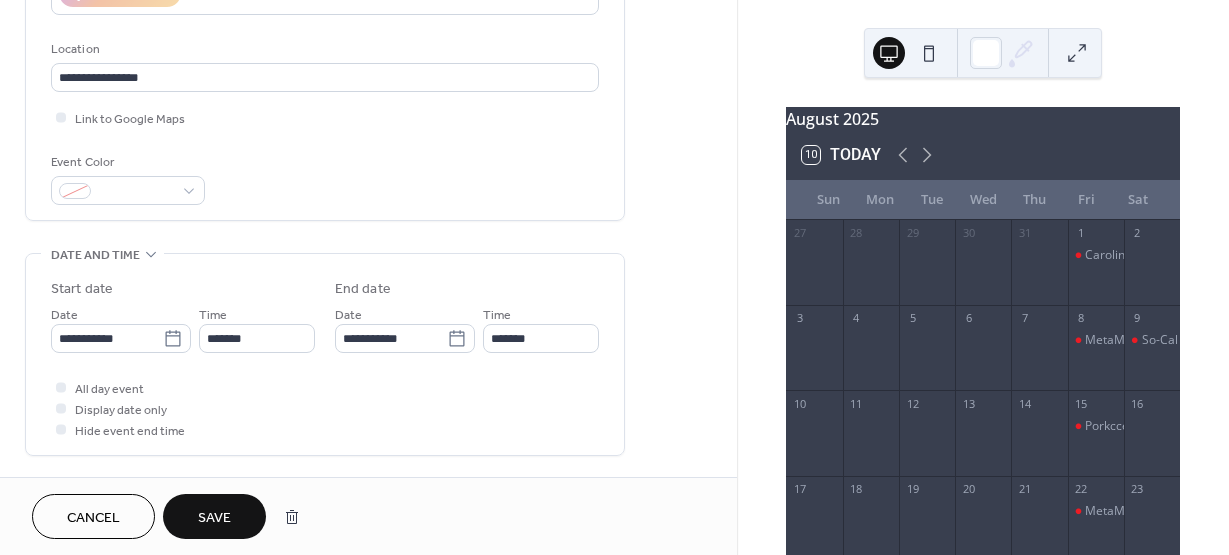 scroll, scrollTop: 400, scrollLeft: 0, axis: vertical 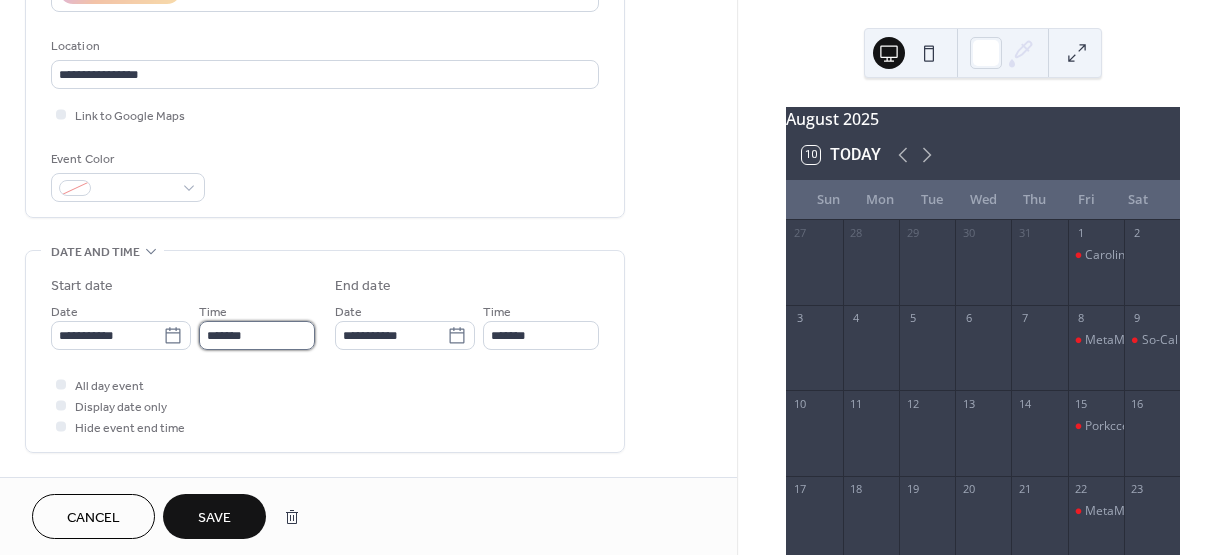 click on "*******" at bounding box center (257, 335) 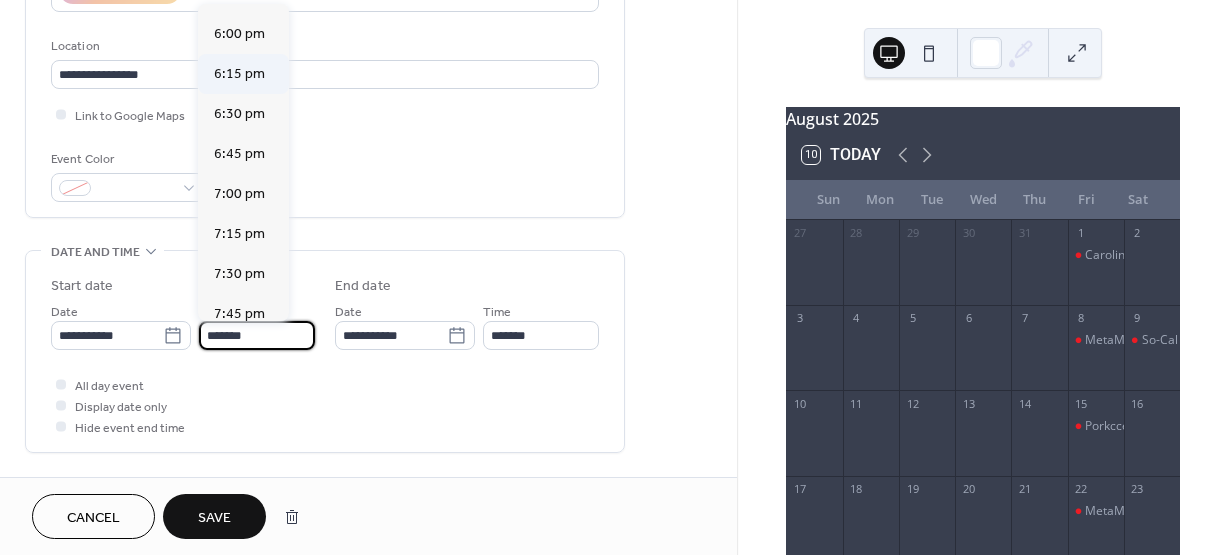 scroll, scrollTop: 2770, scrollLeft: 0, axis: vertical 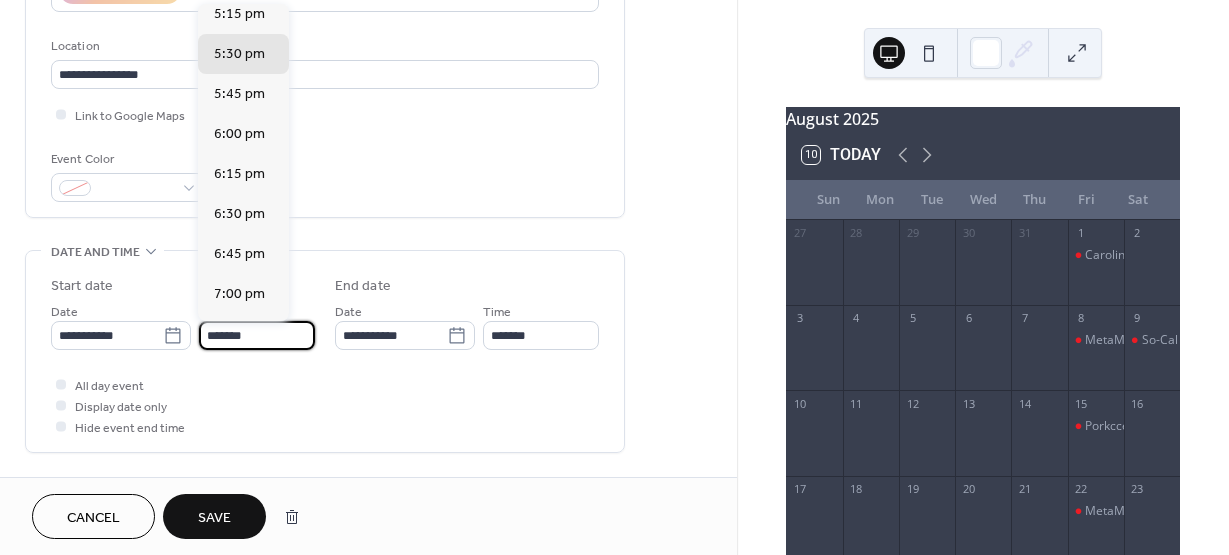 click on "5:00 pm" at bounding box center [239, -26] 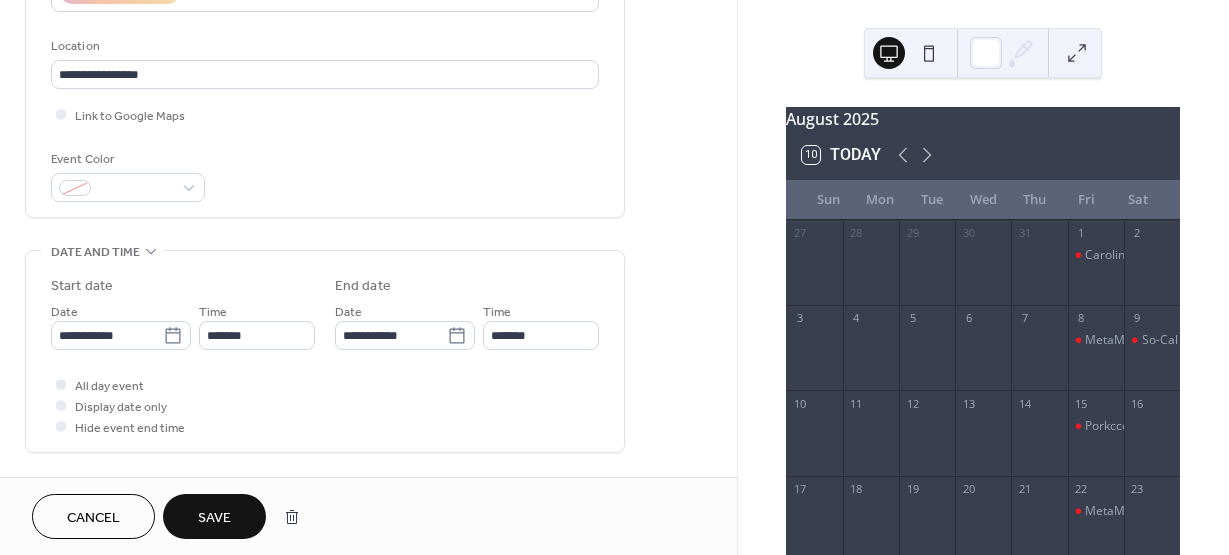 click on "Save" at bounding box center [214, 518] 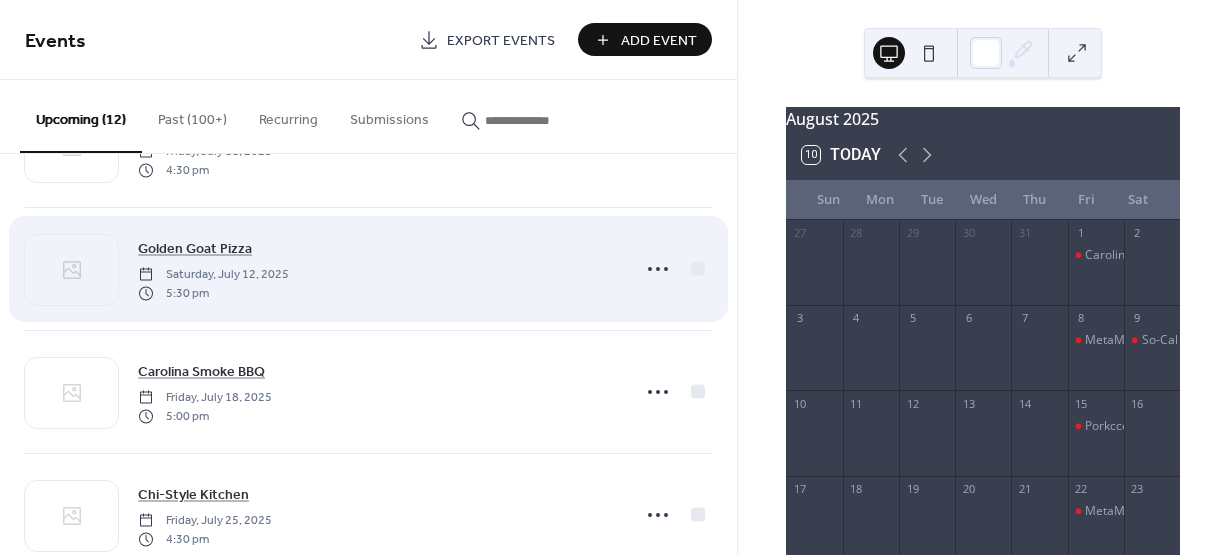 scroll, scrollTop: 100, scrollLeft: 0, axis: vertical 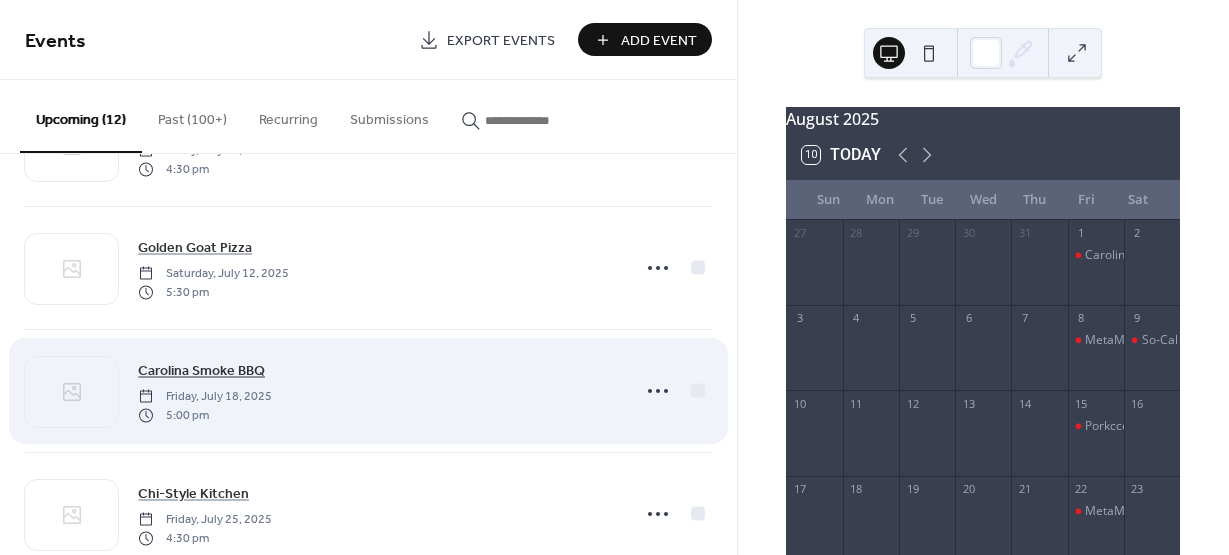 click on "Carolina Smoke BBQ" at bounding box center (201, 371) 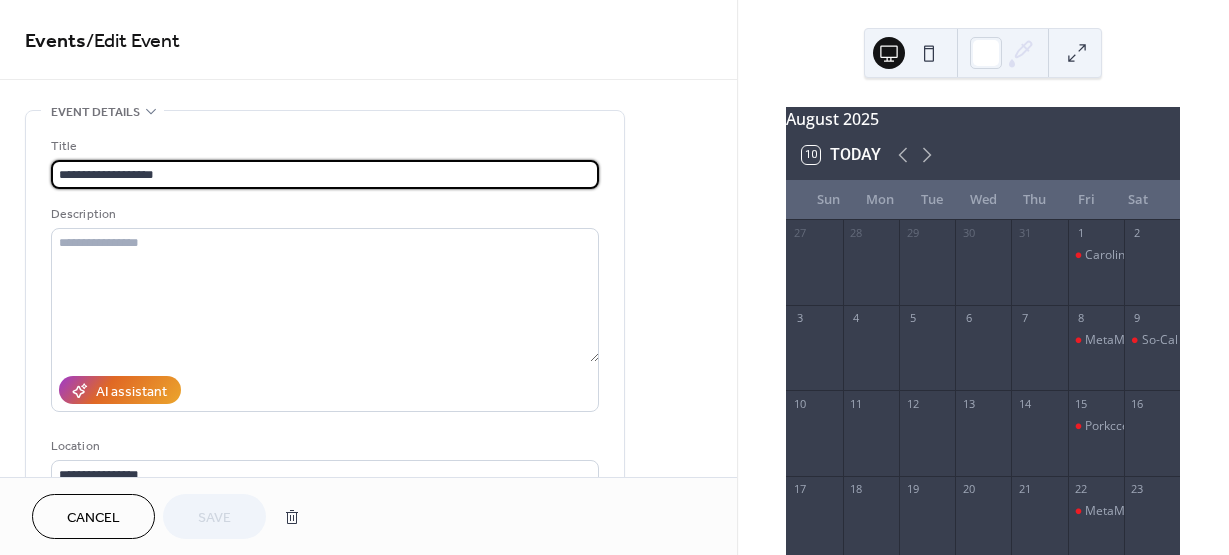drag, startPoint x: 188, startPoint y: 173, endPoint x: 20, endPoint y: 175, distance: 168.0119 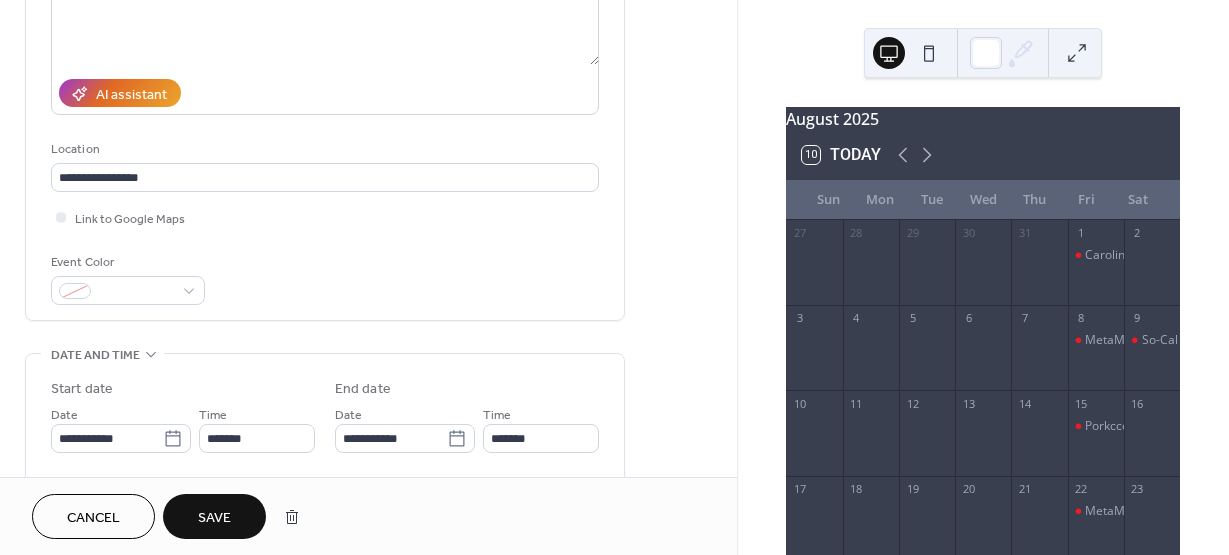scroll, scrollTop: 300, scrollLeft: 0, axis: vertical 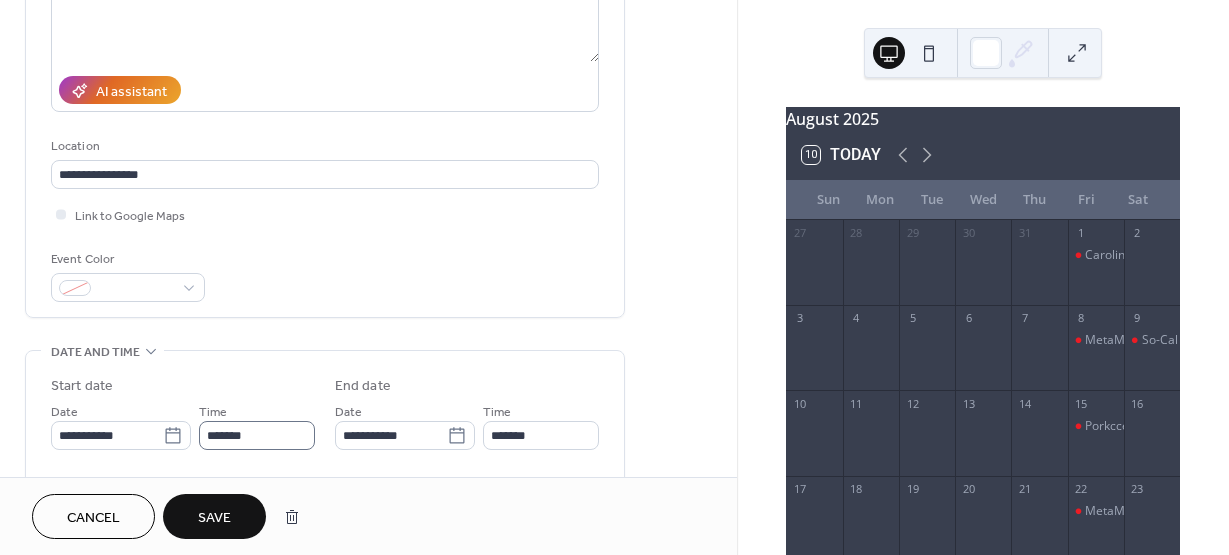type on "**********" 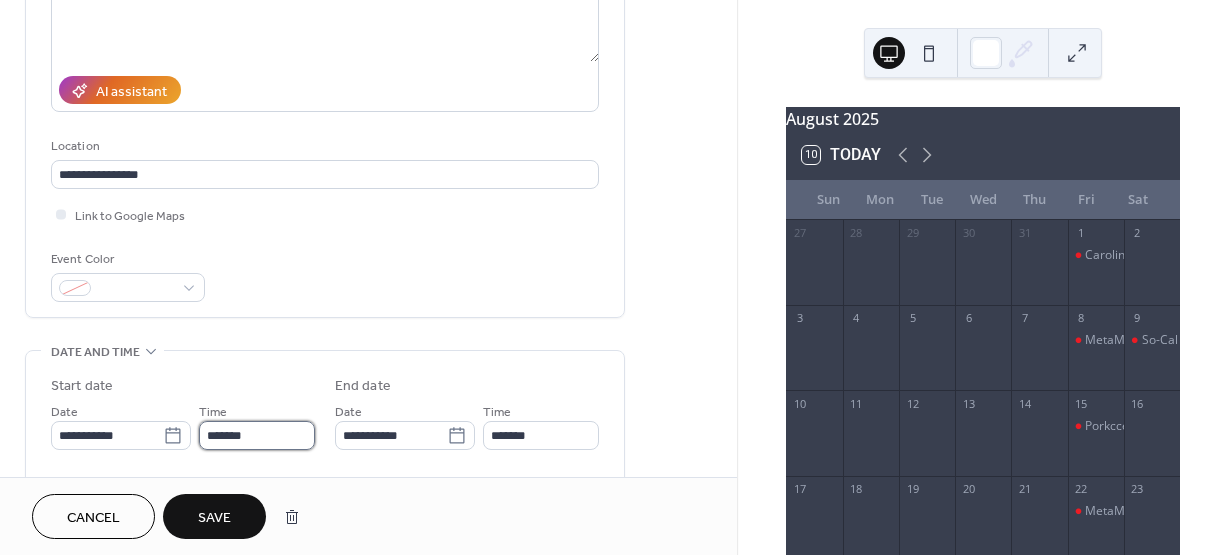 click on "*******" at bounding box center [257, 435] 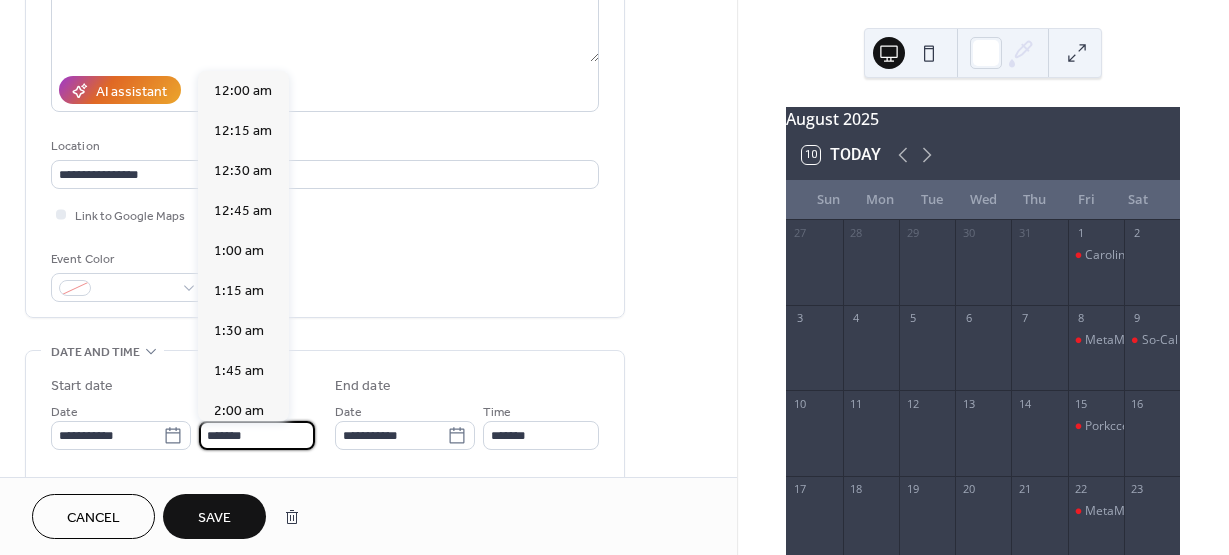 scroll, scrollTop: 2788, scrollLeft: 0, axis: vertical 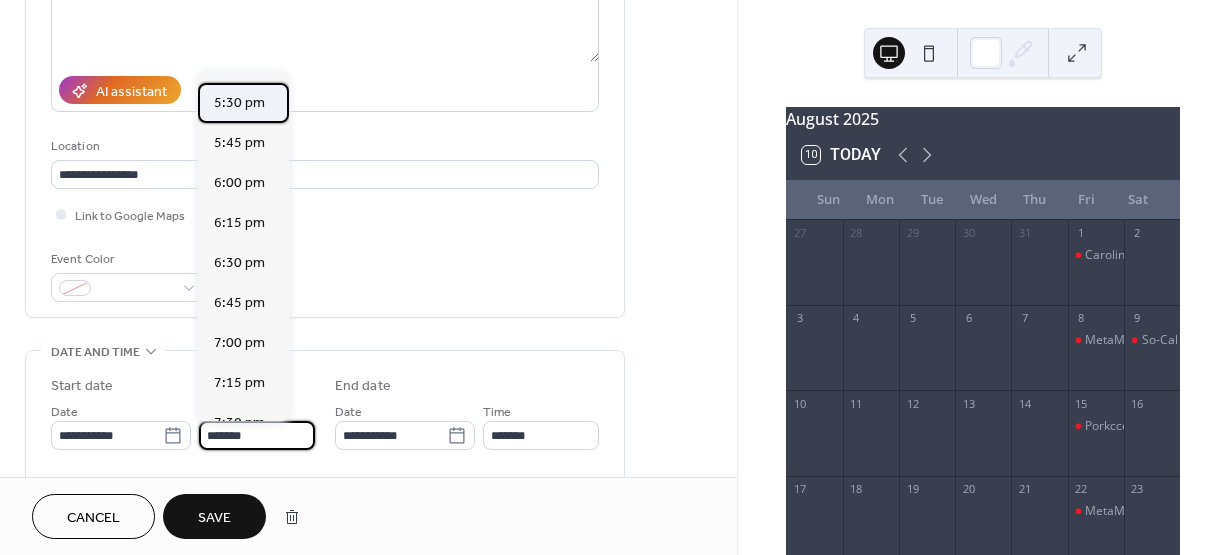 click on "5:30 pm" at bounding box center [239, 103] 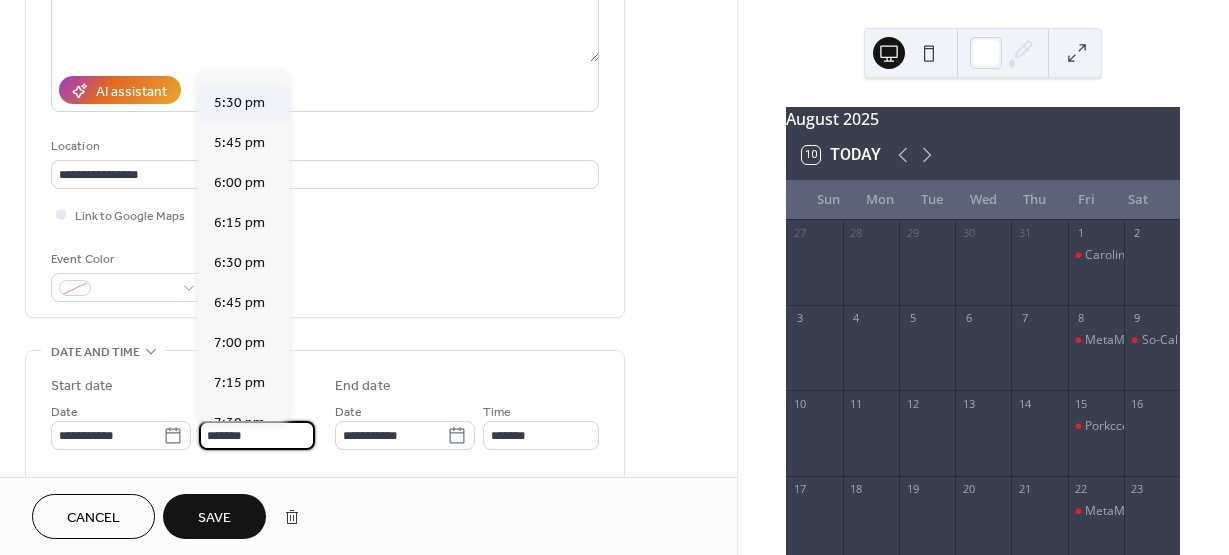 type on "*******" 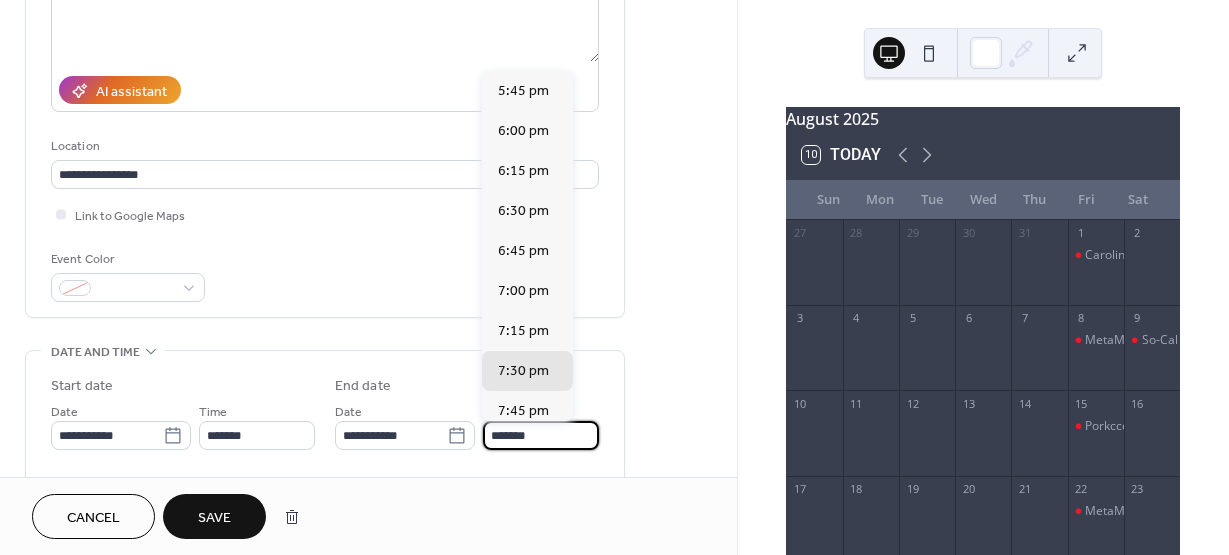 click on "*******" at bounding box center [541, 435] 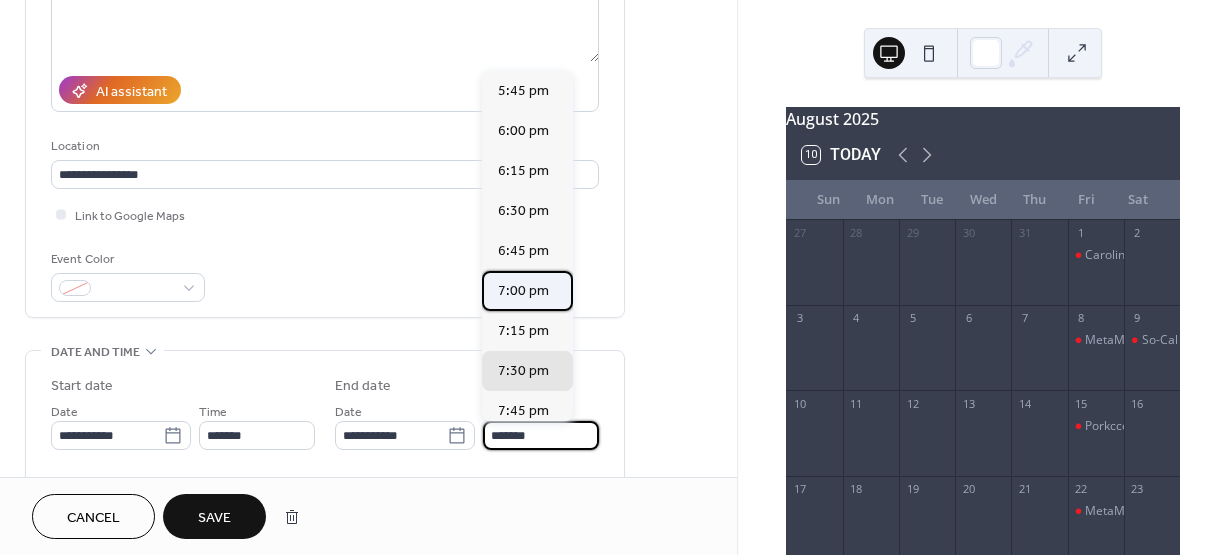 click on "7:00 pm" at bounding box center (523, 291) 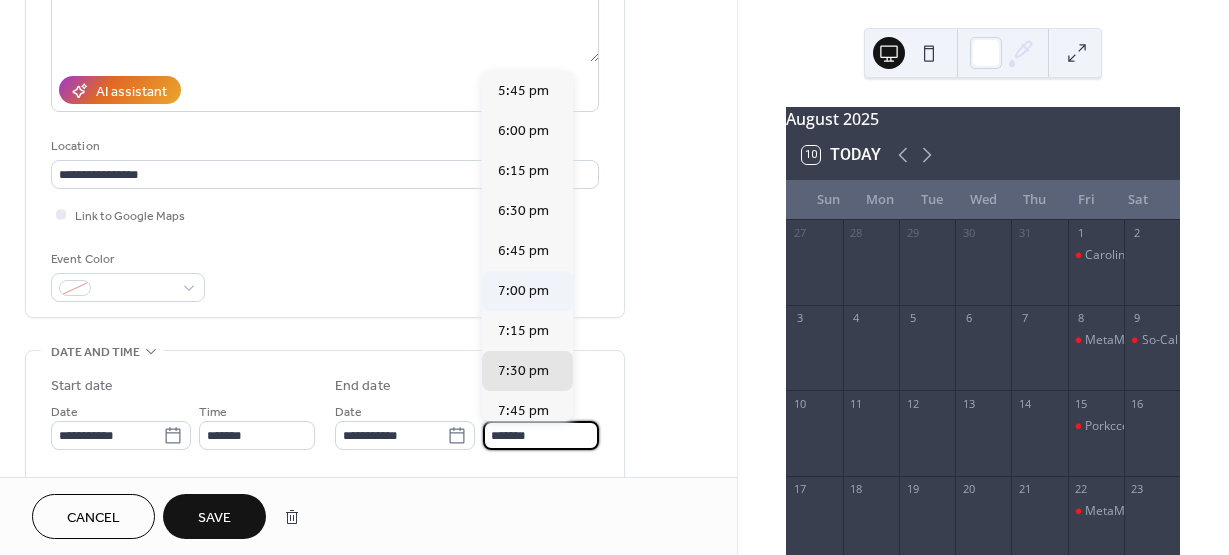 type on "*******" 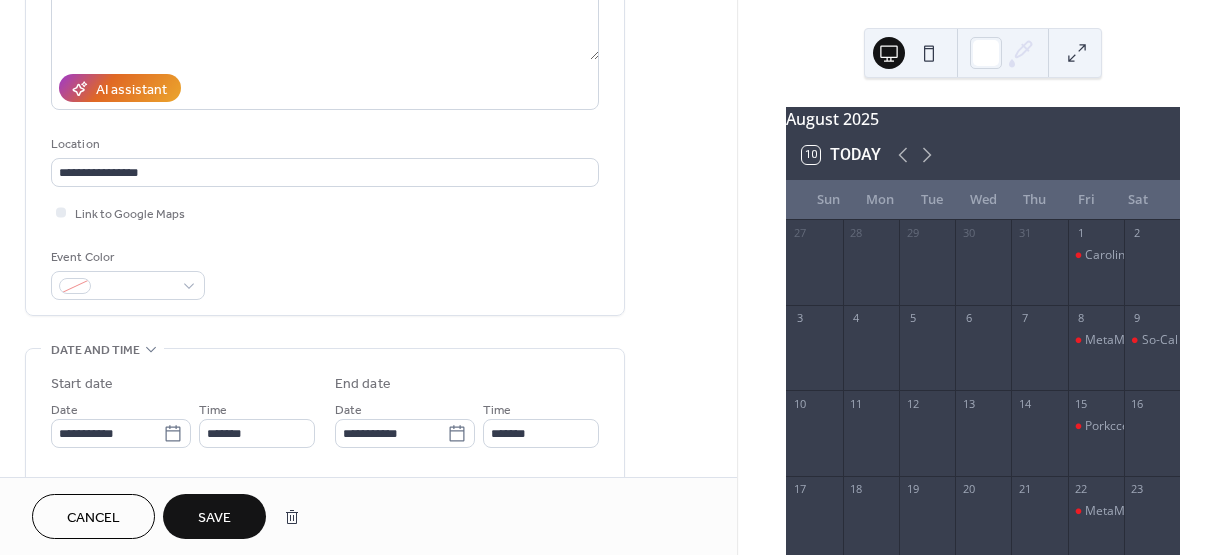 scroll, scrollTop: 300, scrollLeft: 0, axis: vertical 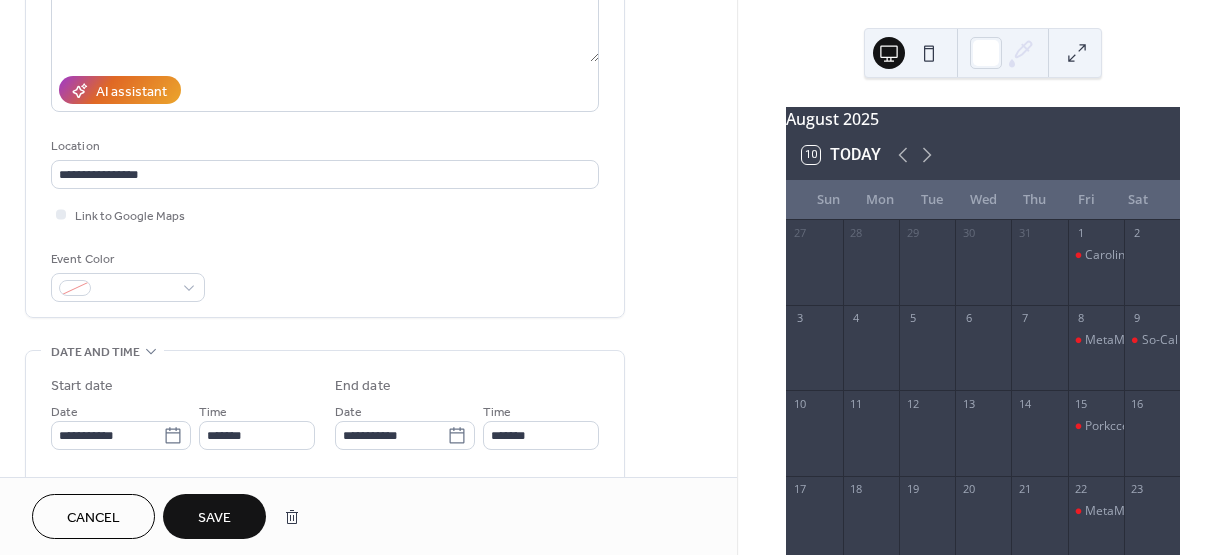 click on "Save" at bounding box center [214, 518] 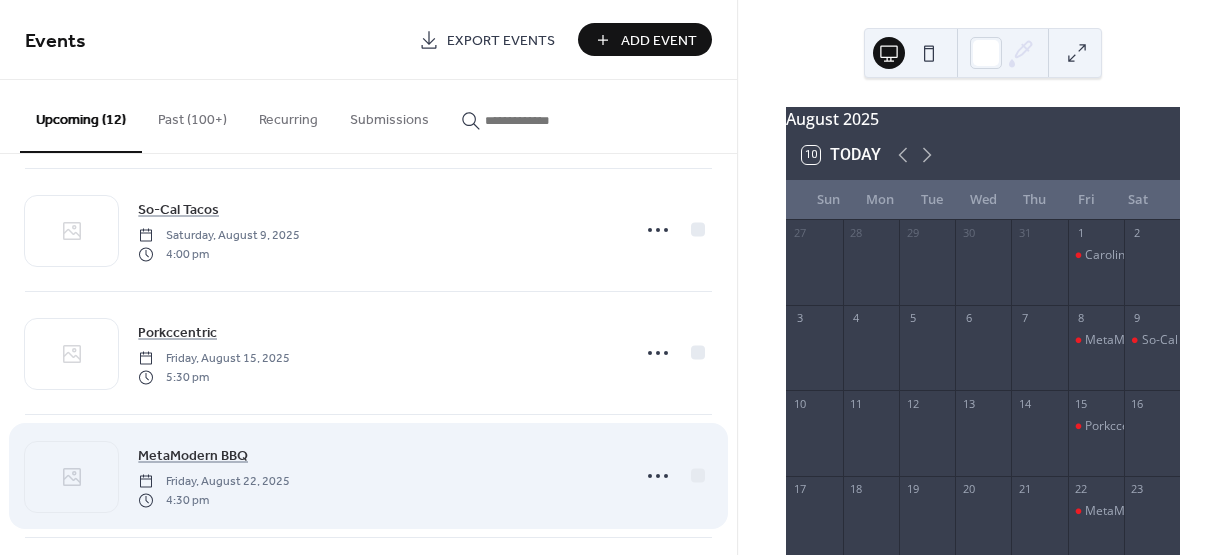 scroll, scrollTop: 1034, scrollLeft: 0, axis: vertical 